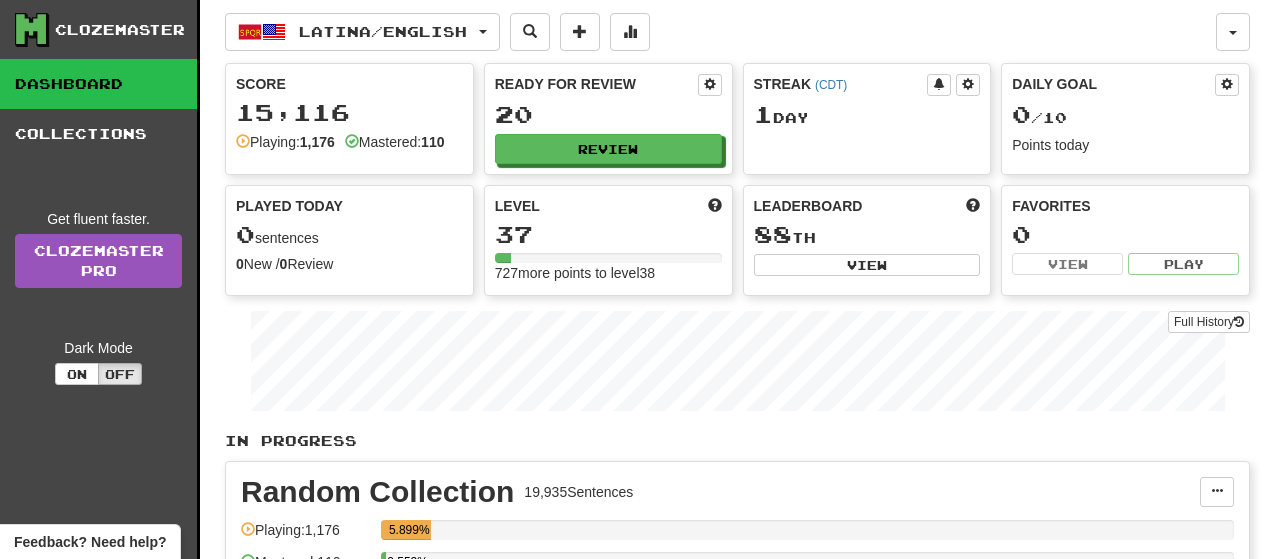 scroll, scrollTop: 0, scrollLeft: 0, axis: both 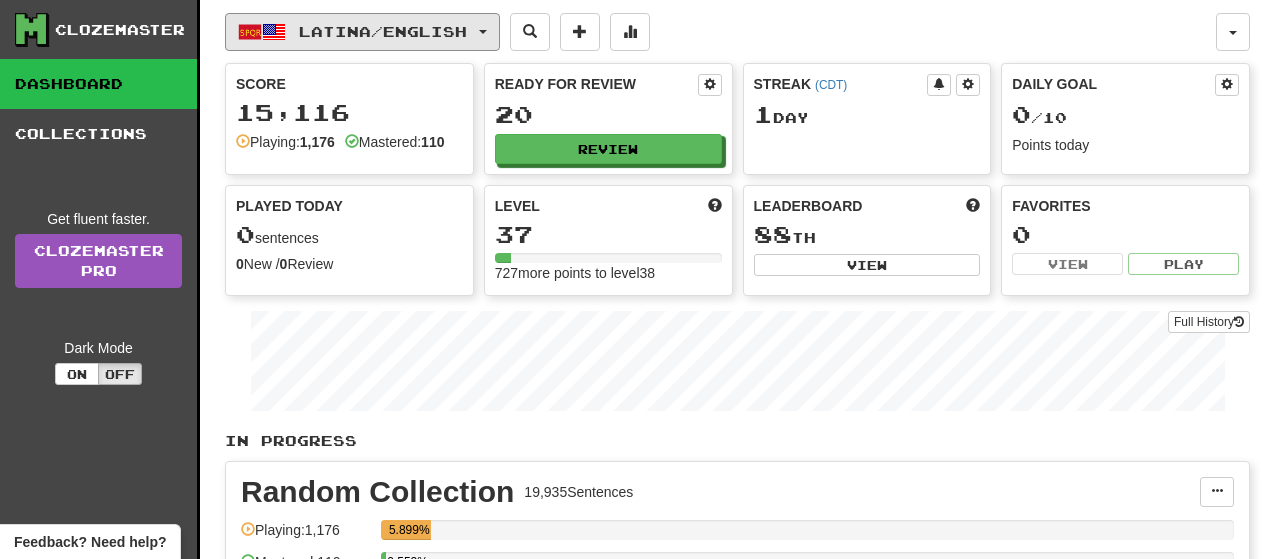click on "Latina  /  English" at bounding box center (362, 32) 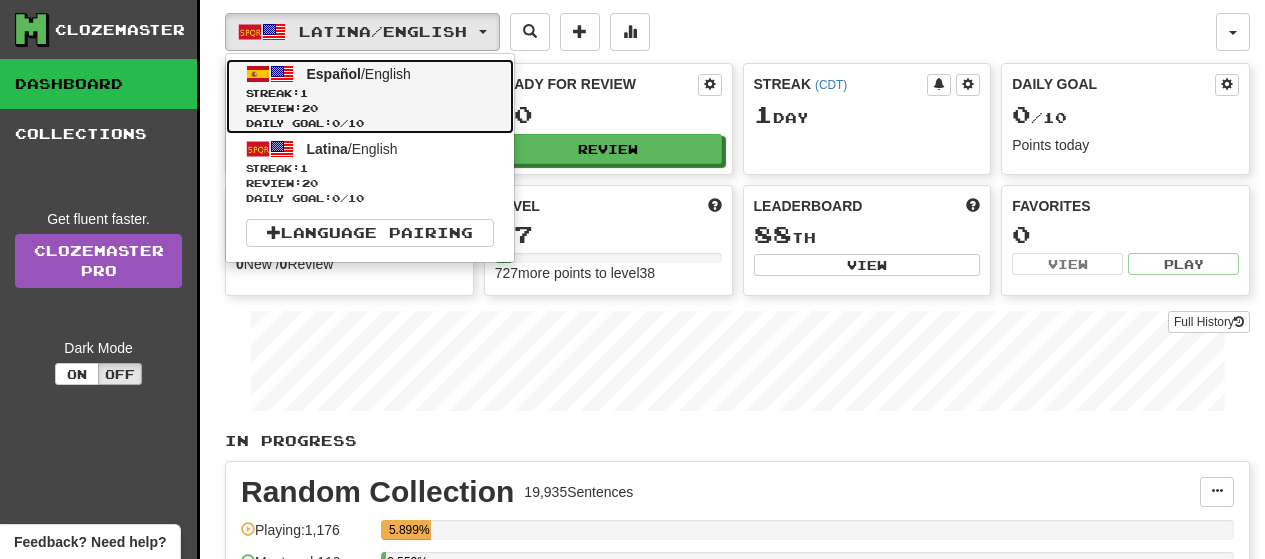 click on "Streak:  1" at bounding box center (370, 93) 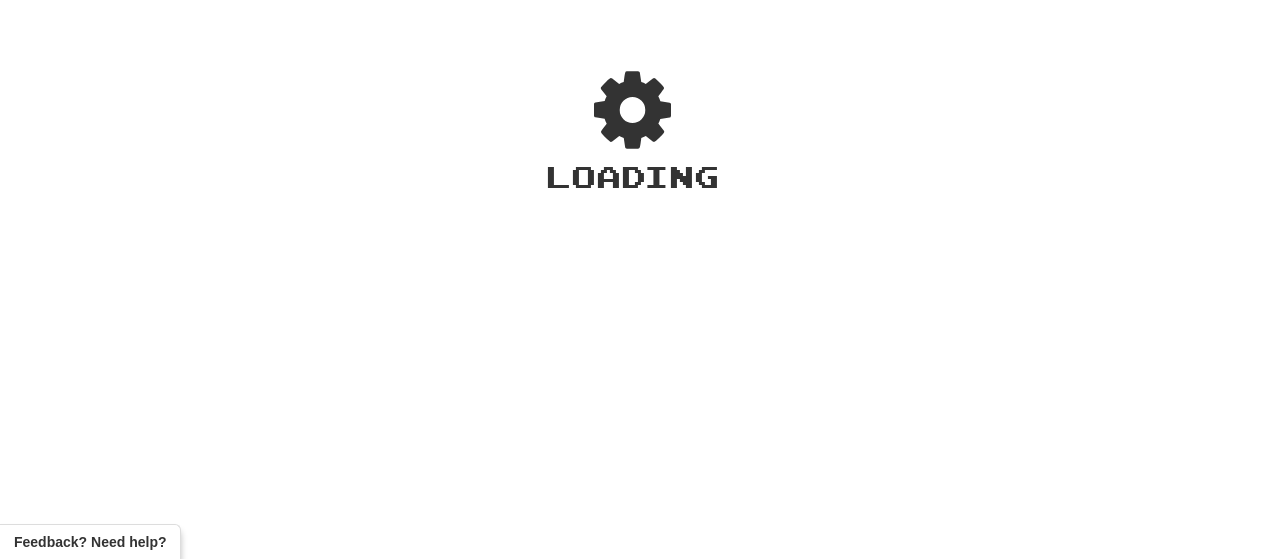scroll, scrollTop: 0, scrollLeft: 0, axis: both 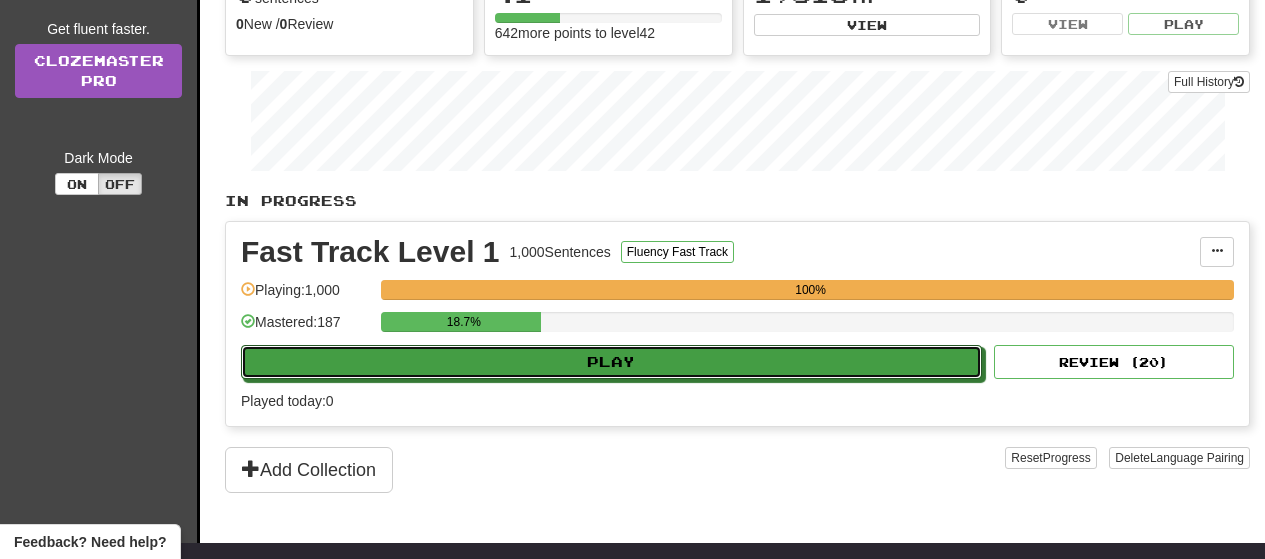 click on "Play" at bounding box center (611, 362) 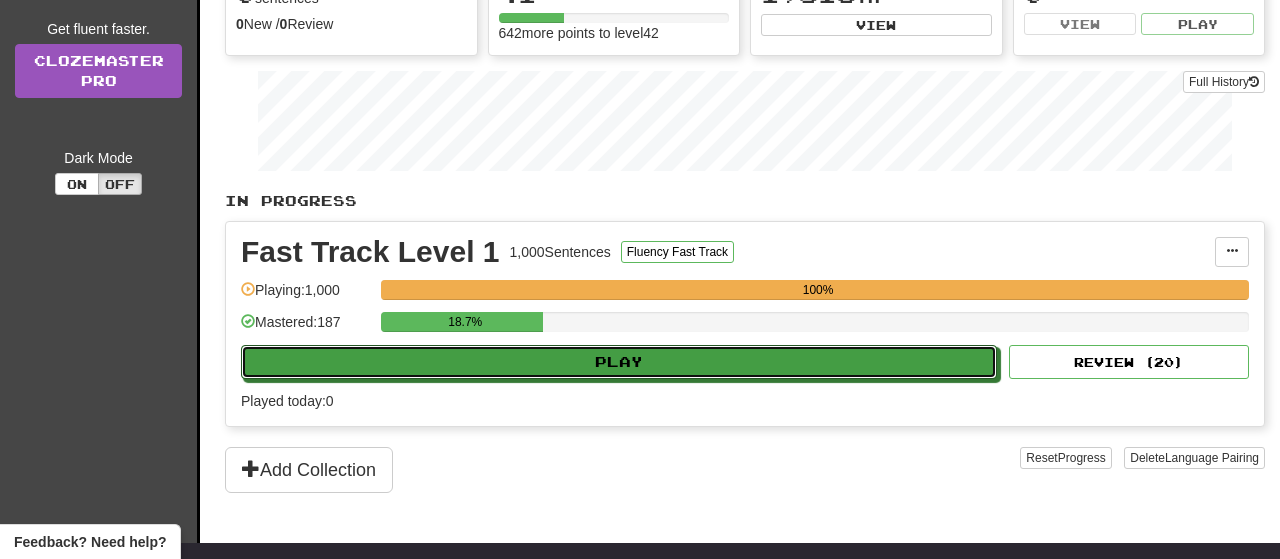 select on "**" 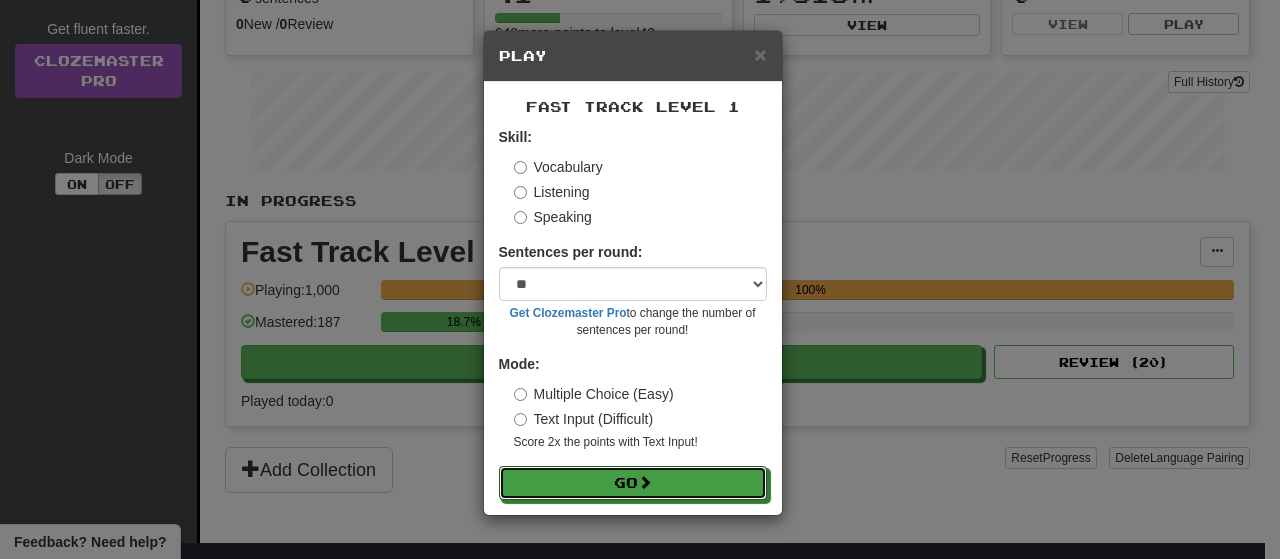 click on "Go" at bounding box center [633, 483] 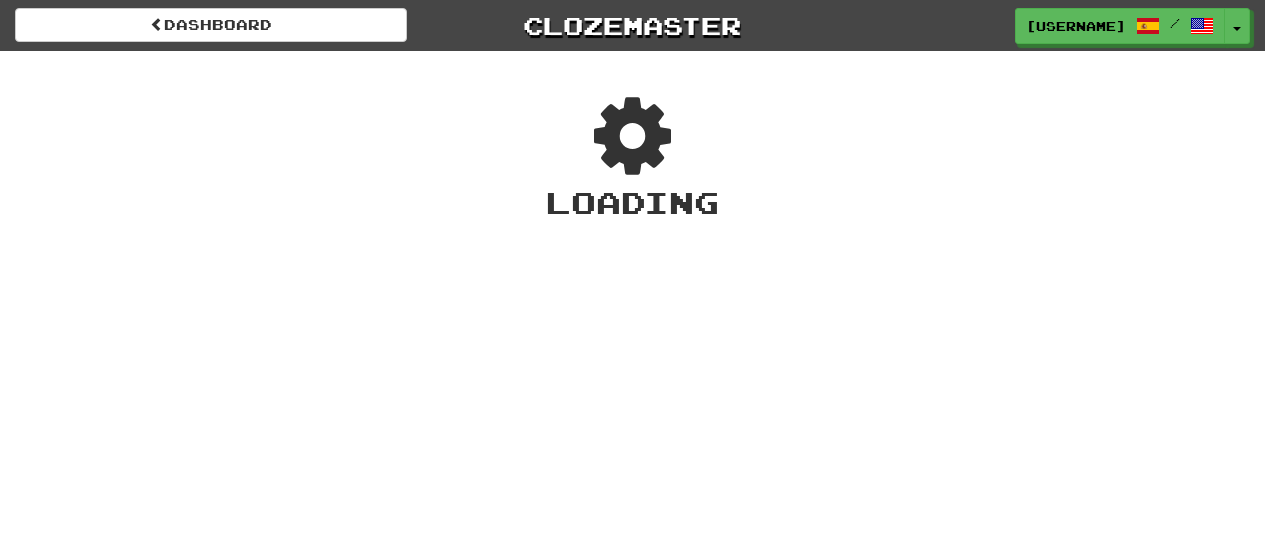 scroll, scrollTop: 0, scrollLeft: 0, axis: both 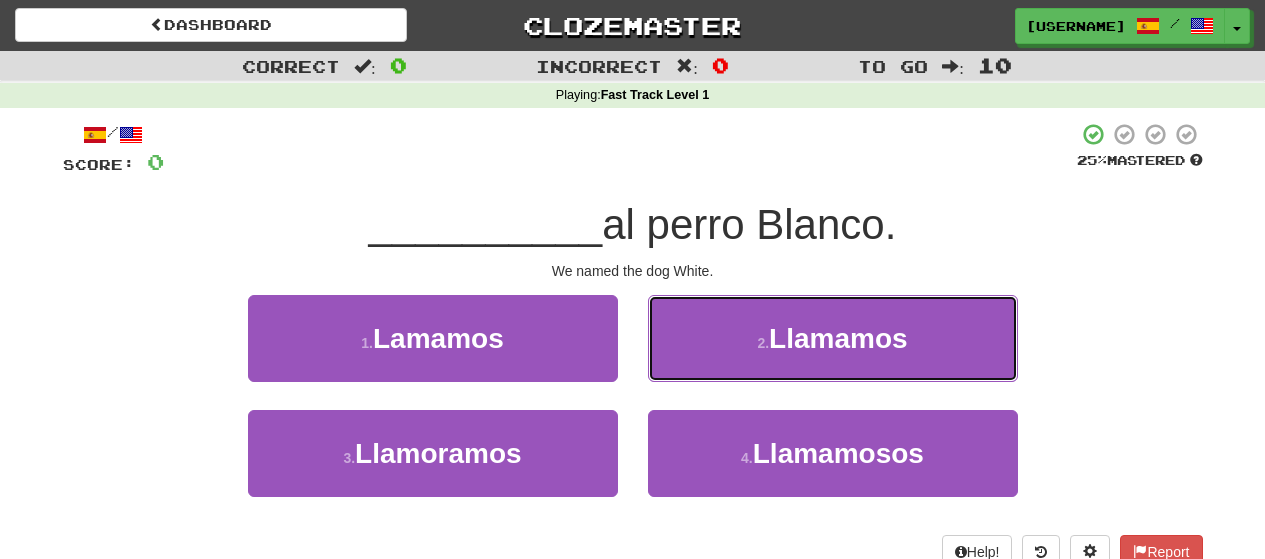 click on "2 .  Llamamos" at bounding box center [833, 338] 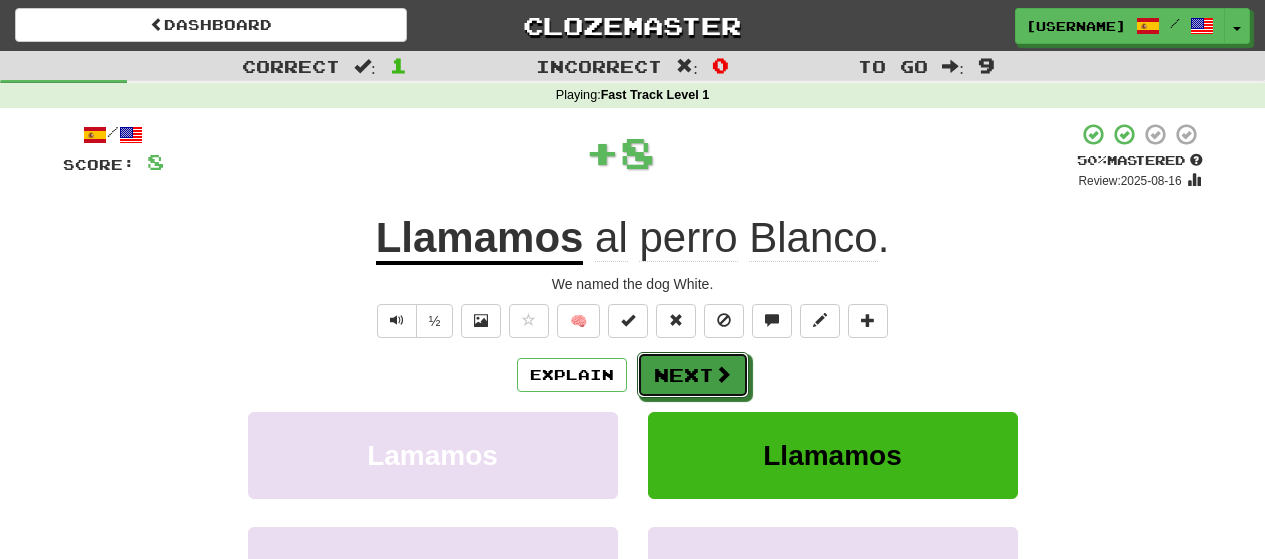 click on "Next" at bounding box center [693, 375] 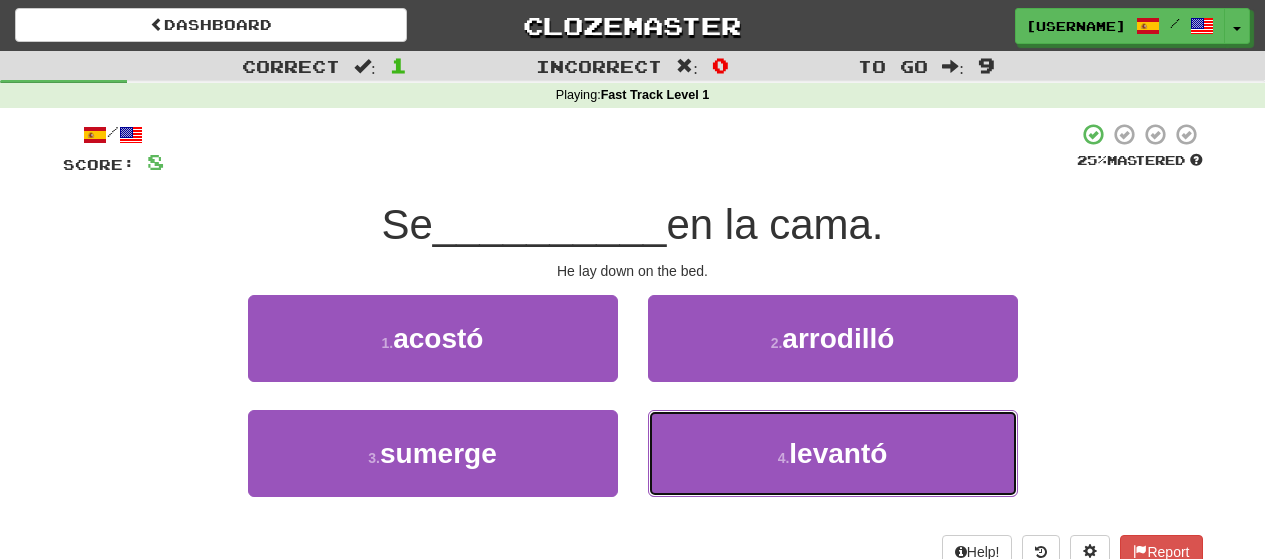 click on "4 .  levantó" at bounding box center (833, 453) 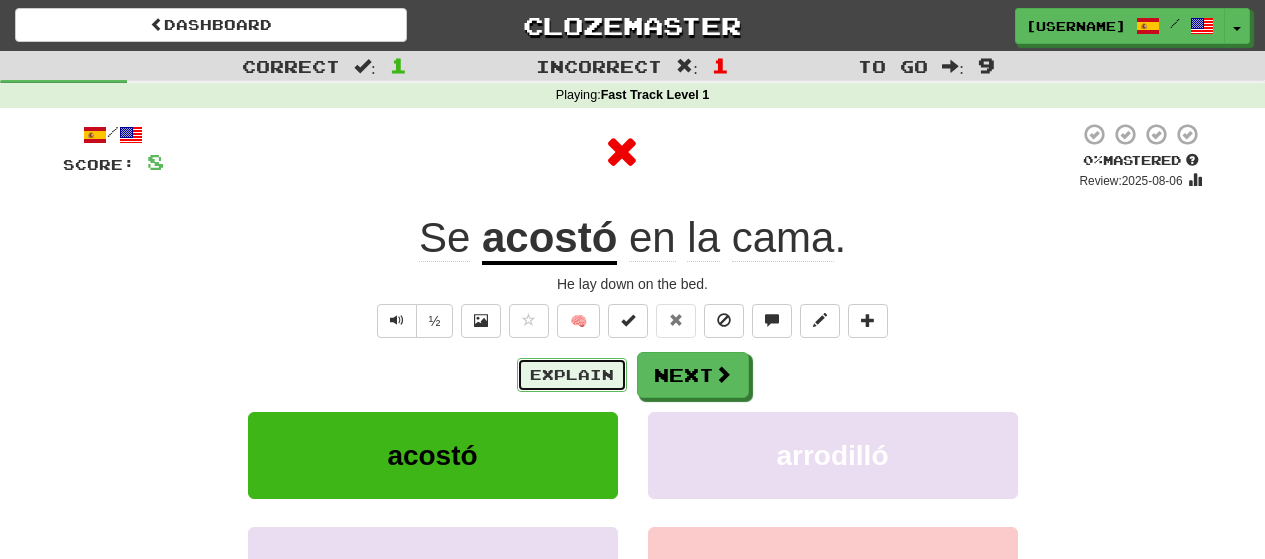 click on "Explain" at bounding box center [572, 375] 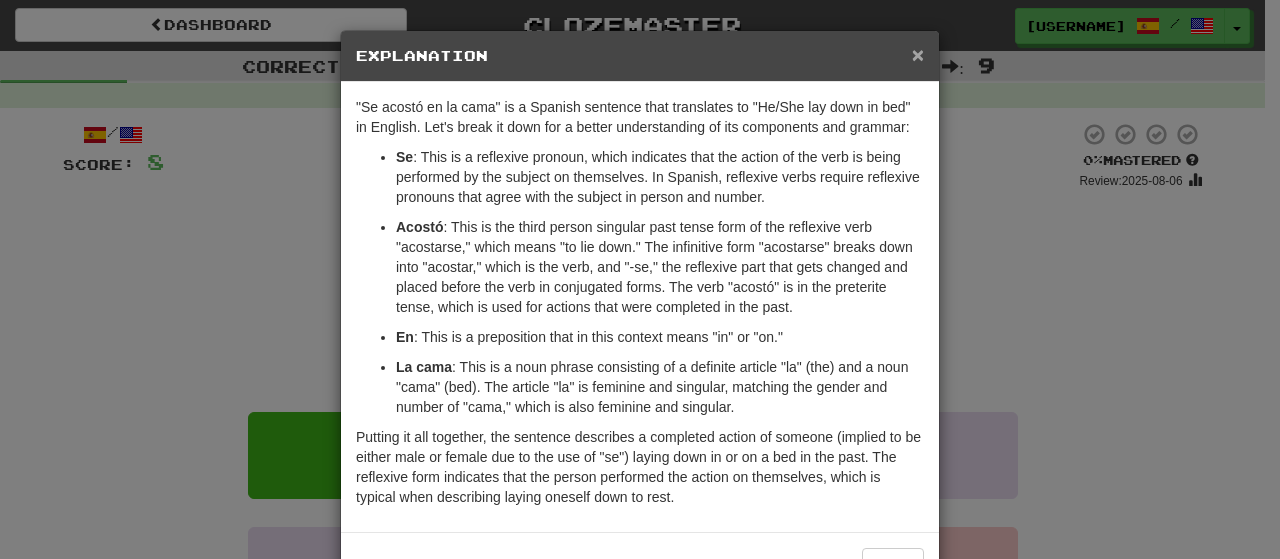 click on "×" at bounding box center (918, 54) 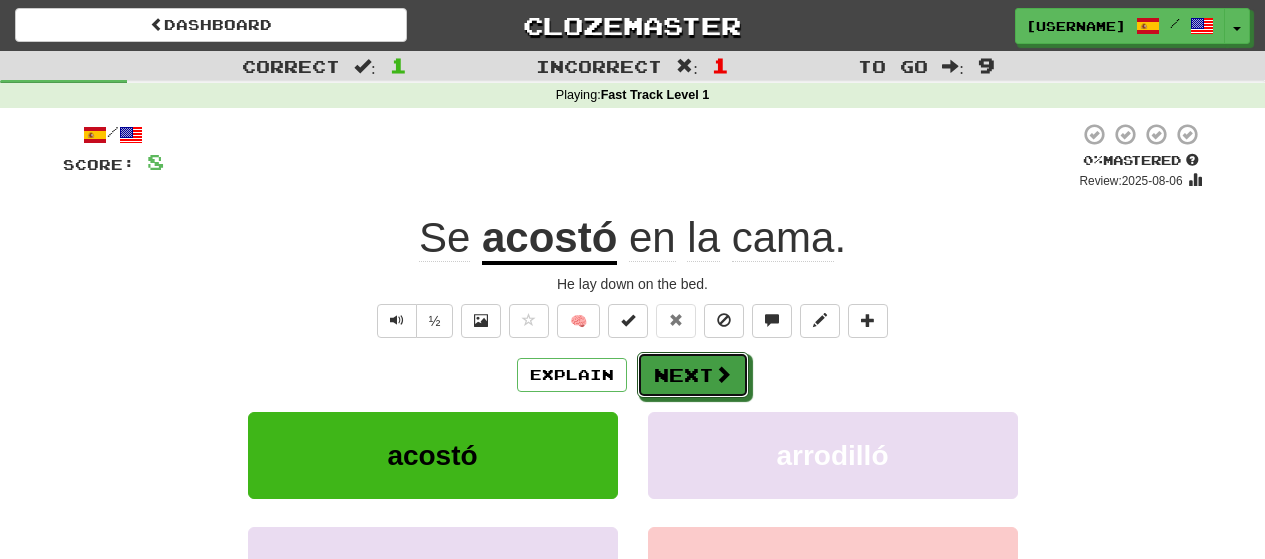 click on "Next" at bounding box center [693, 375] 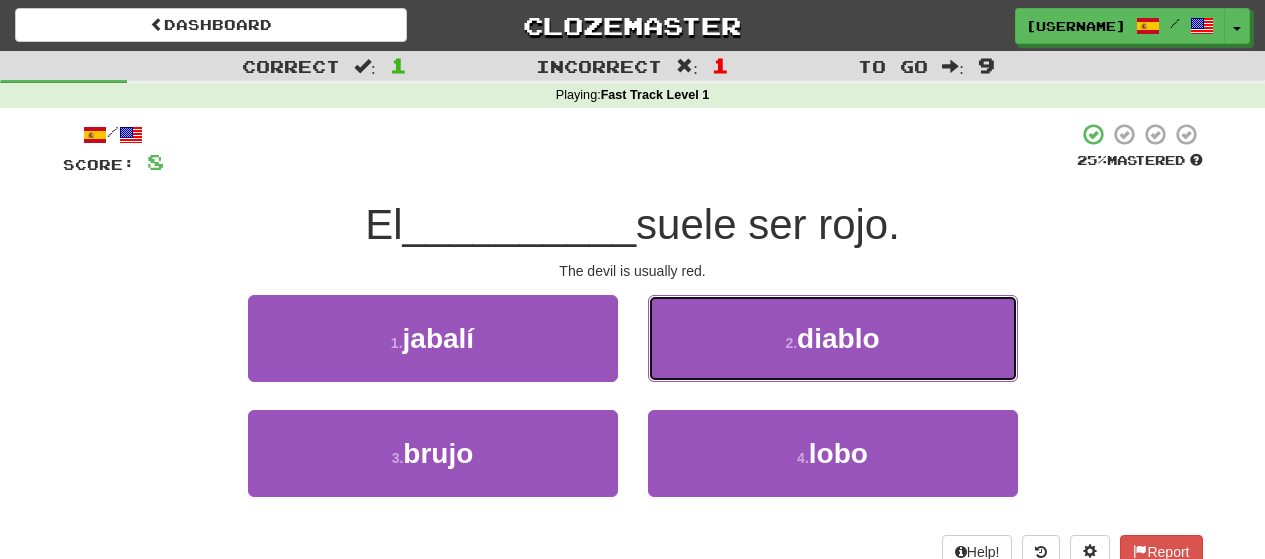 click on "2 .  diablo" at bounding box center (833, 338) 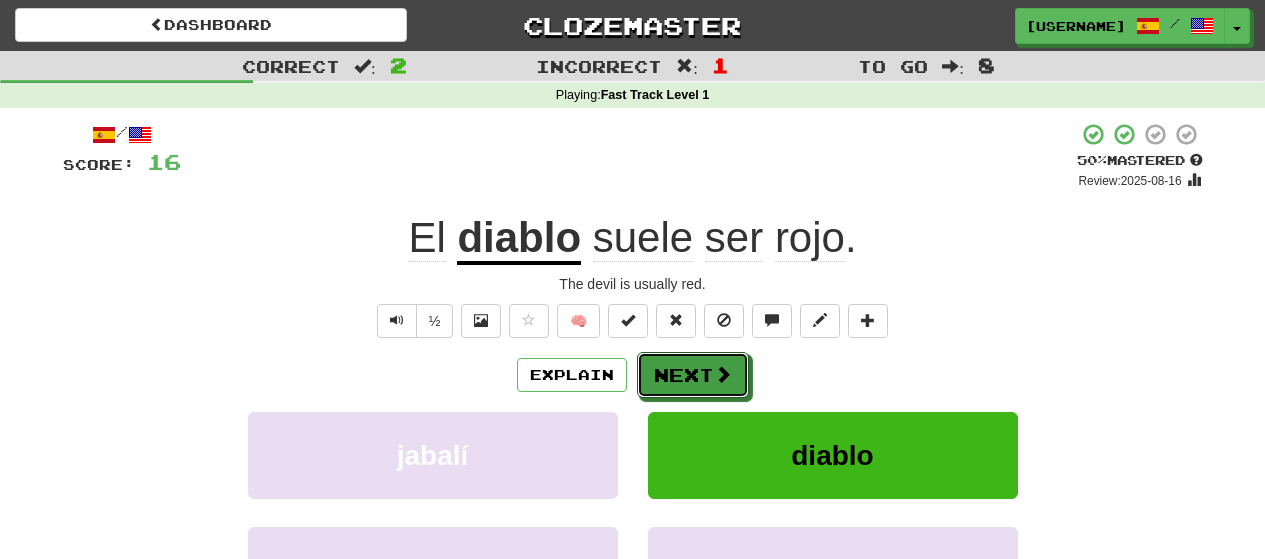 click on "Next" at bounding box center (693, 375) 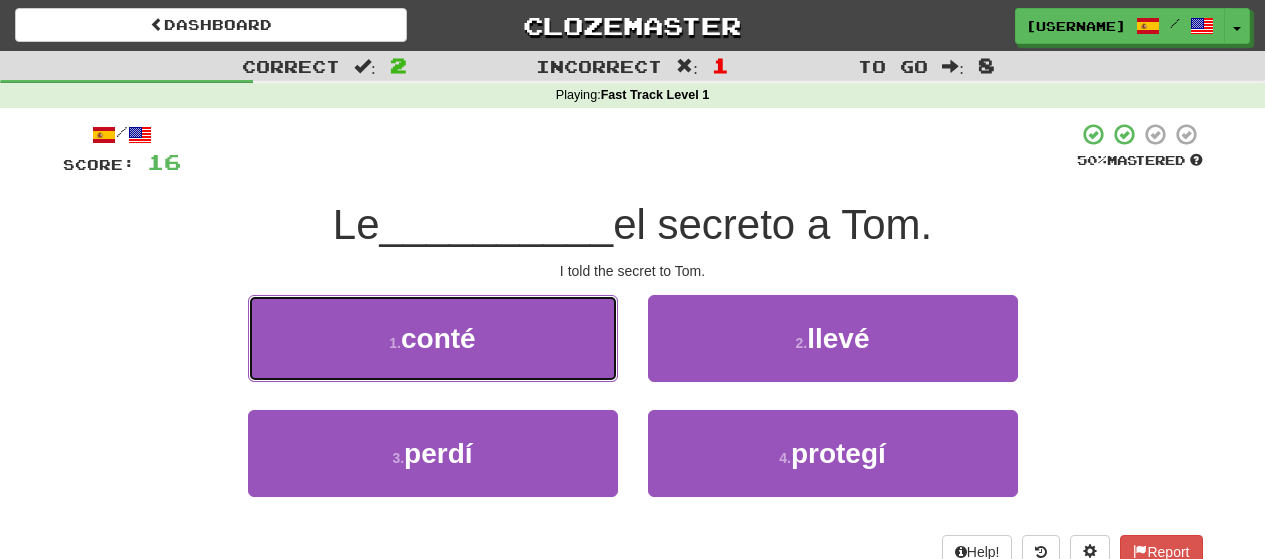 click on "1 .  conté" at bounding box center (433, 338) 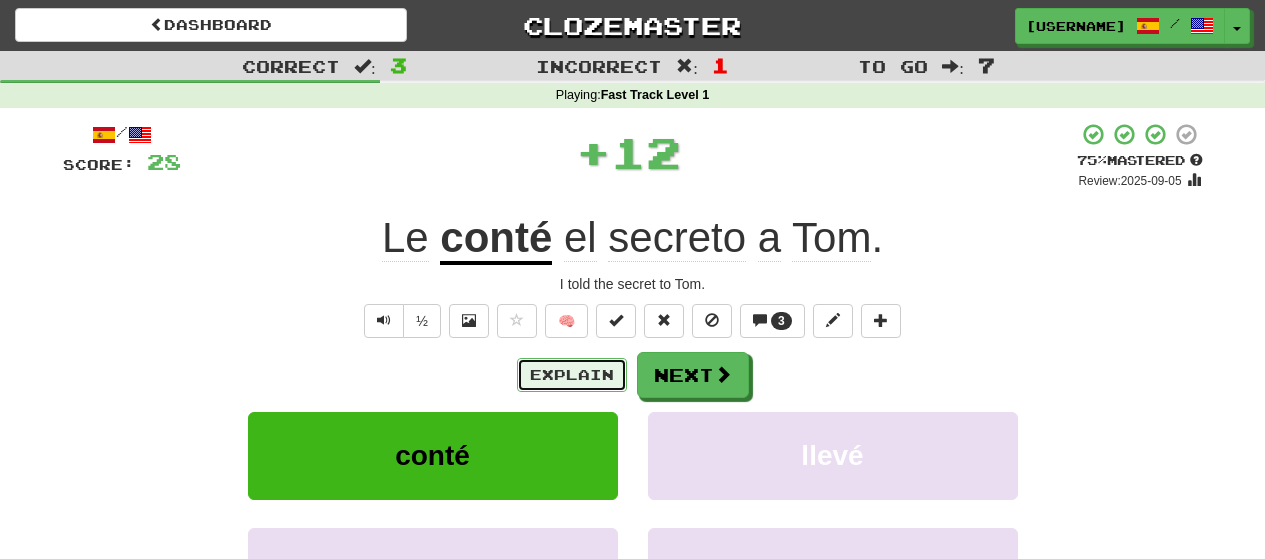 click on "Explain" at bounding box center [572, 375] 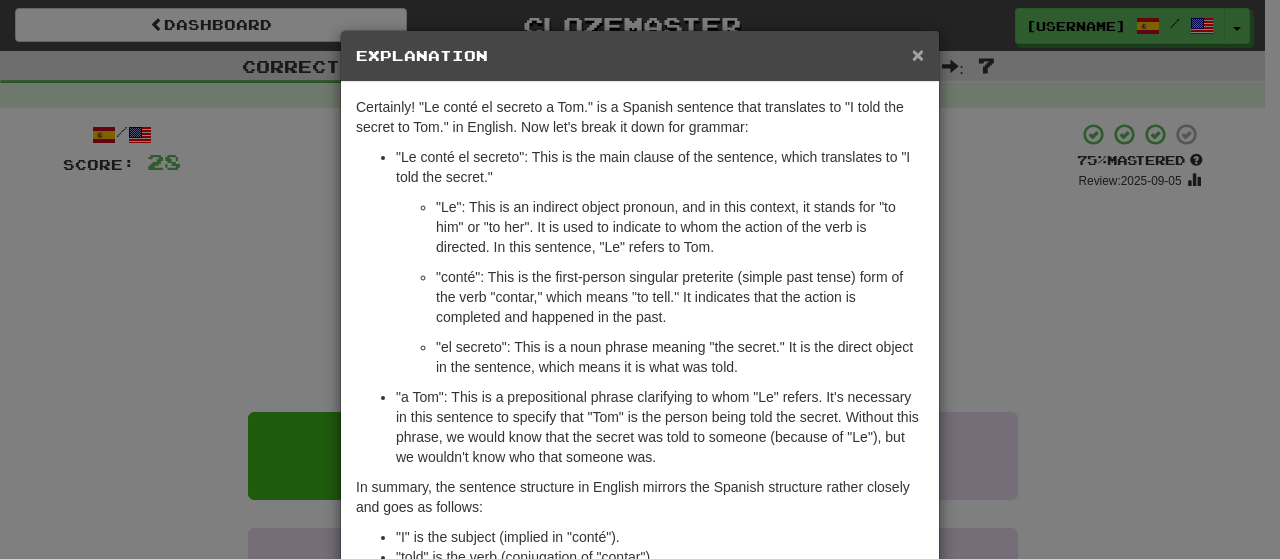 click on "×" at bounding box center [918, 54] 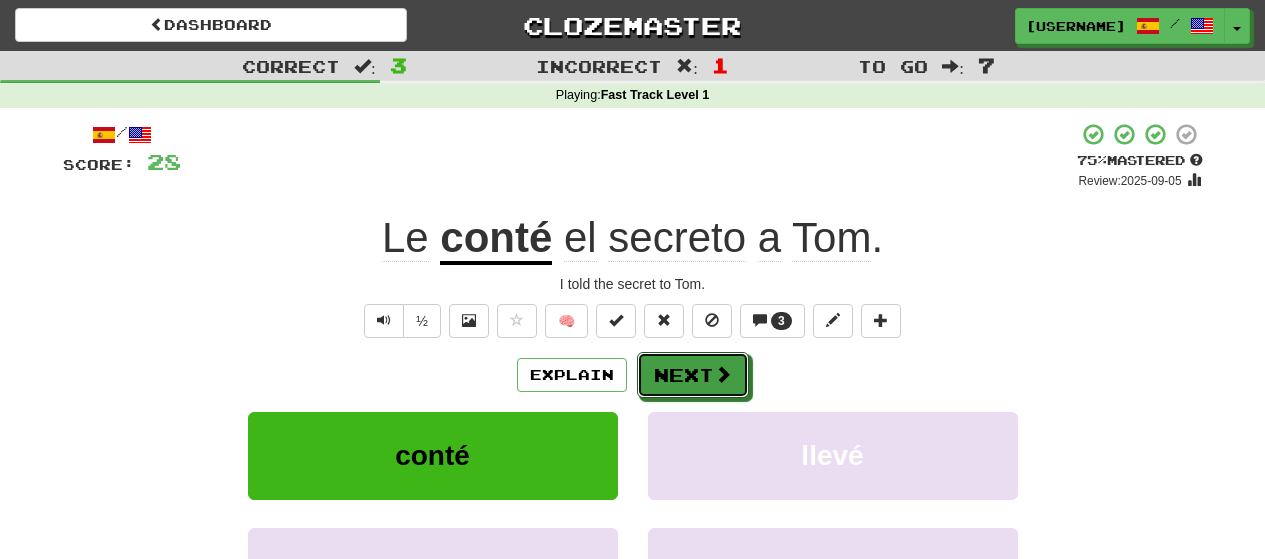 click on "Next" at bounding box center (693, 375) 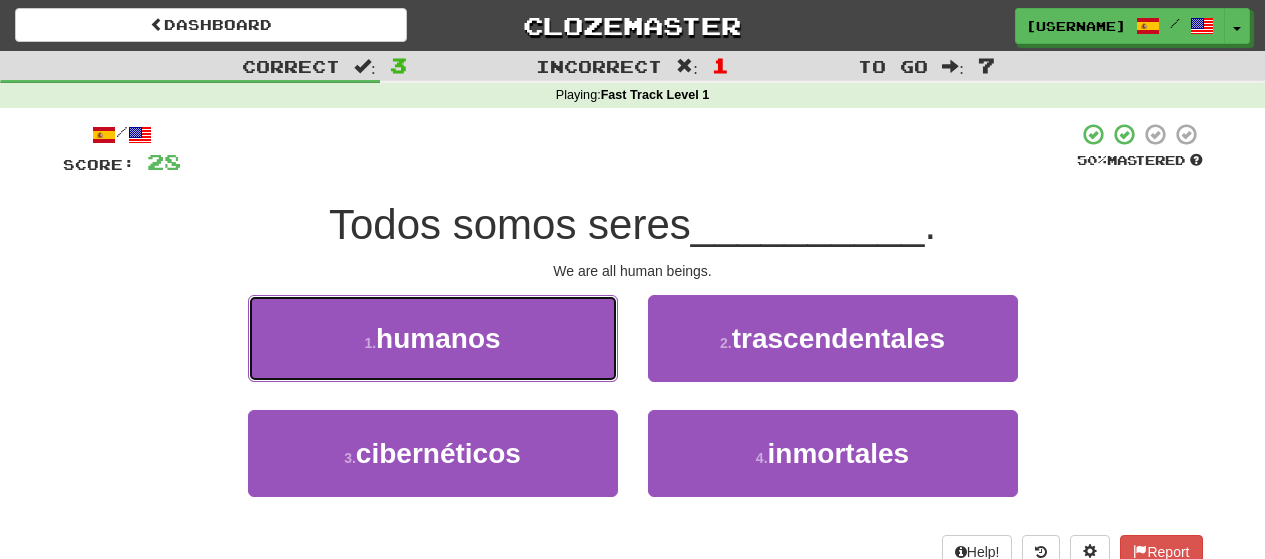 click on "1 .  humanos" at bounding box center [433, 338] 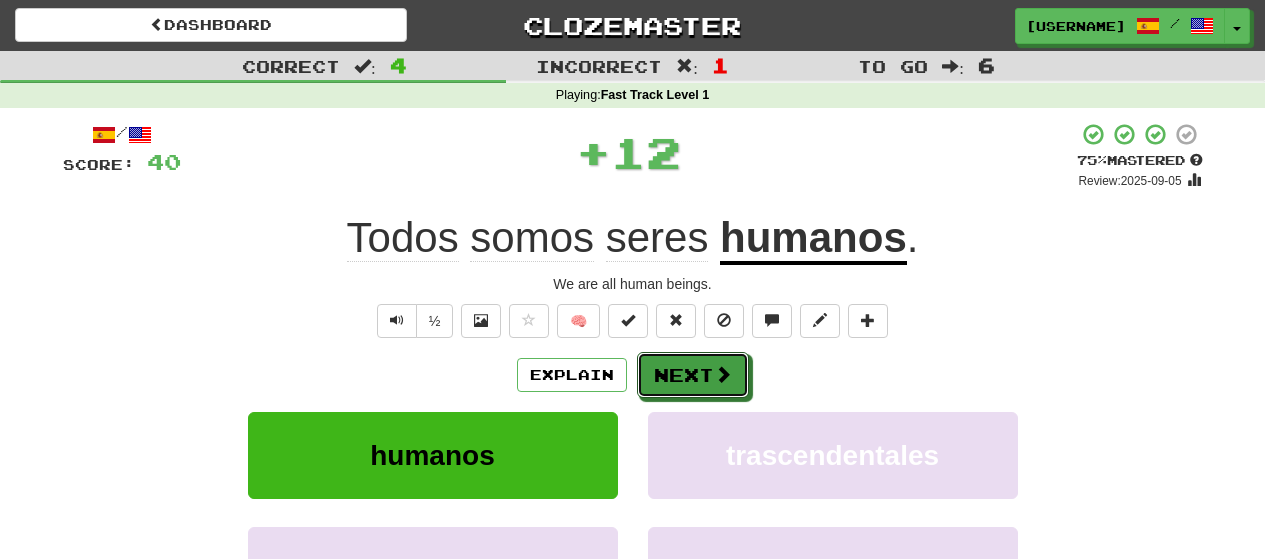 click on "Next" at bounding box center (693, 375) 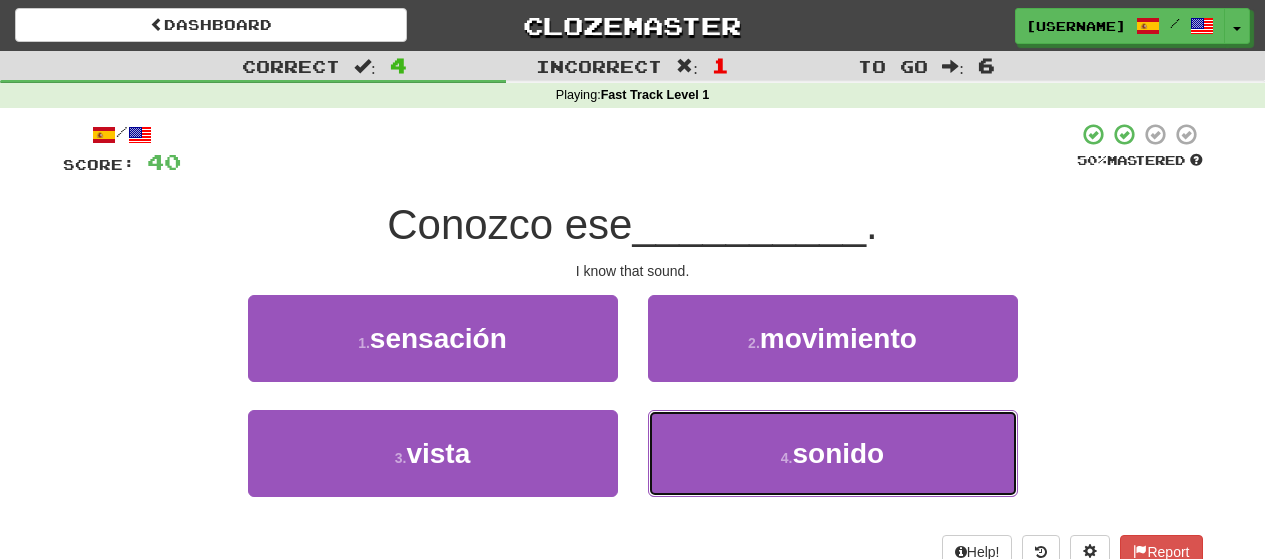 click on "4 .  sonido" at bounding box center (833, 453) 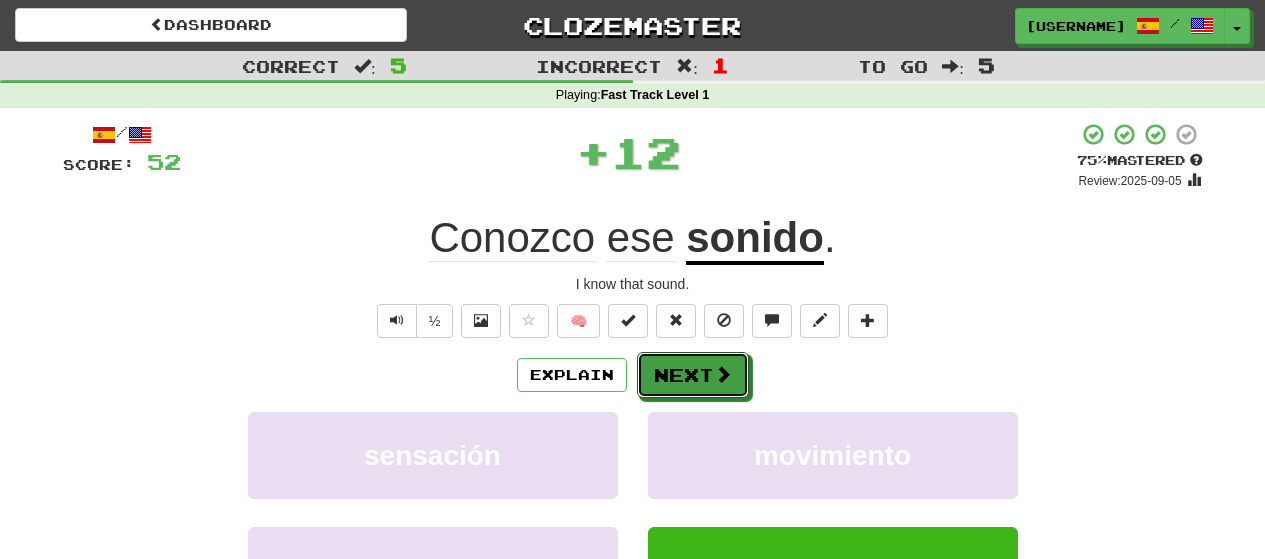 click on "Next" at bounding box center [693, 375] 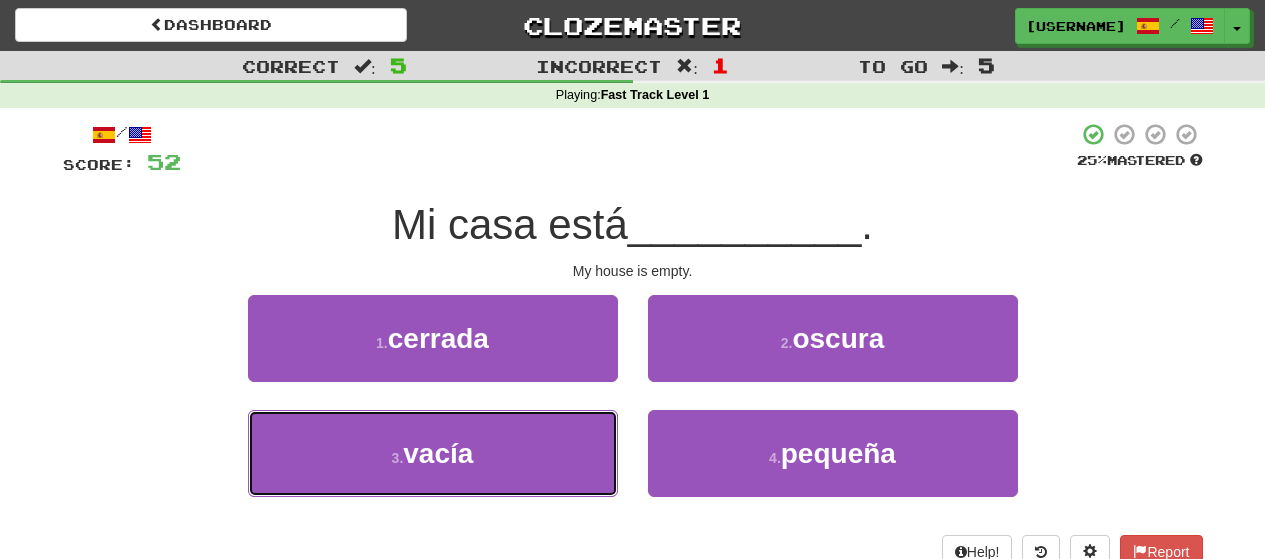click on "3 .  vacía" at bounding box center (433, 453) 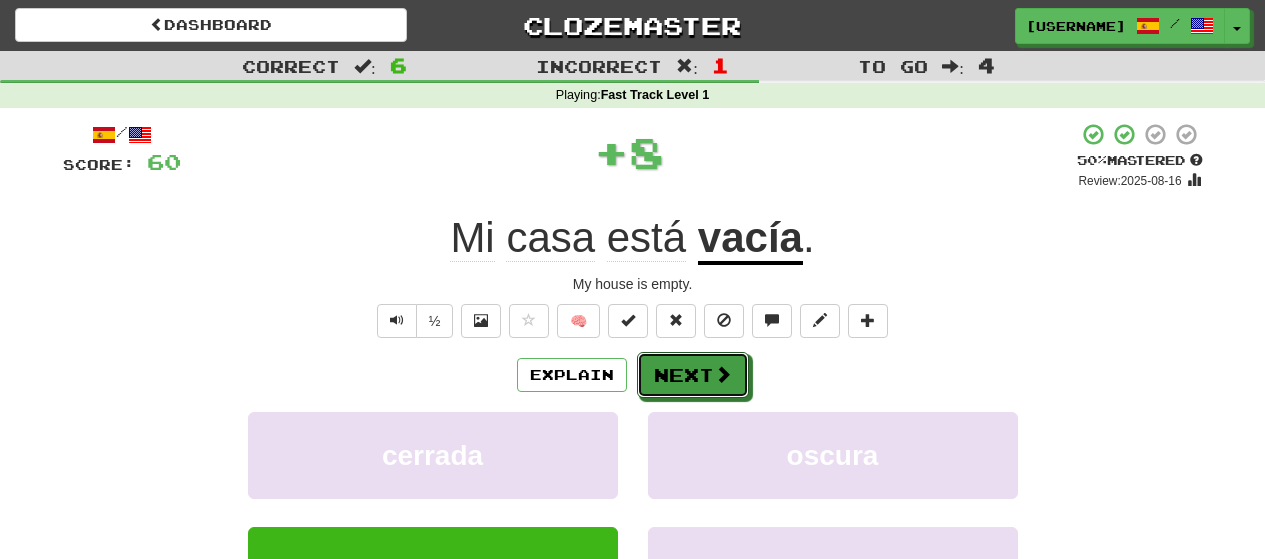 click on "Next" at bounding box center [693, 375] 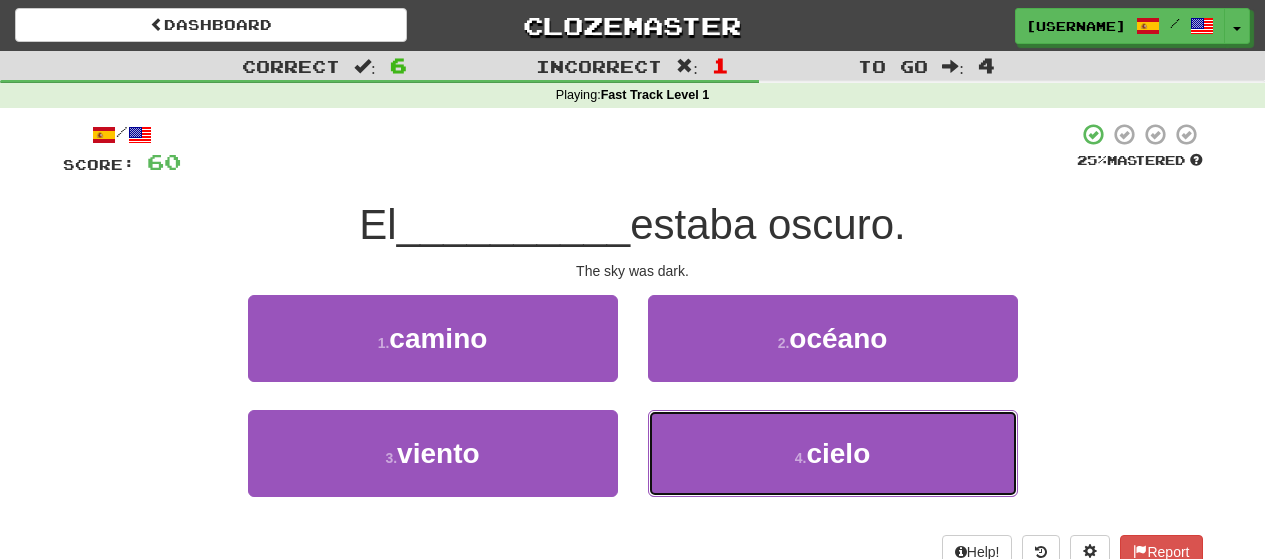 click on "4 .  cielo" at bounding box center [833, 453] 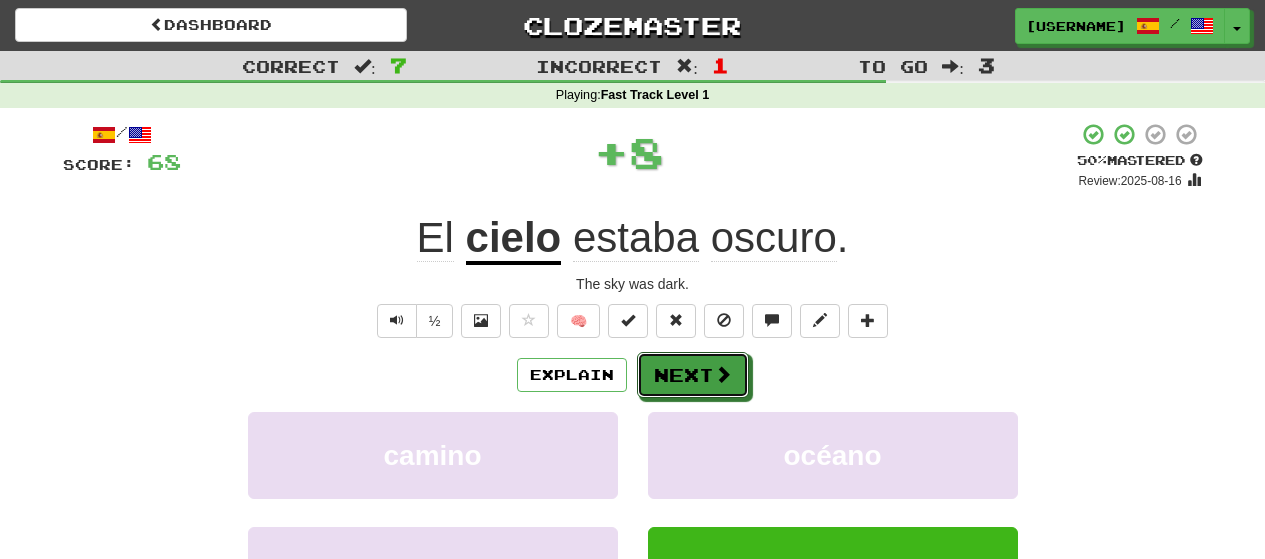 click on "Next" at bounding box center (693, 375) 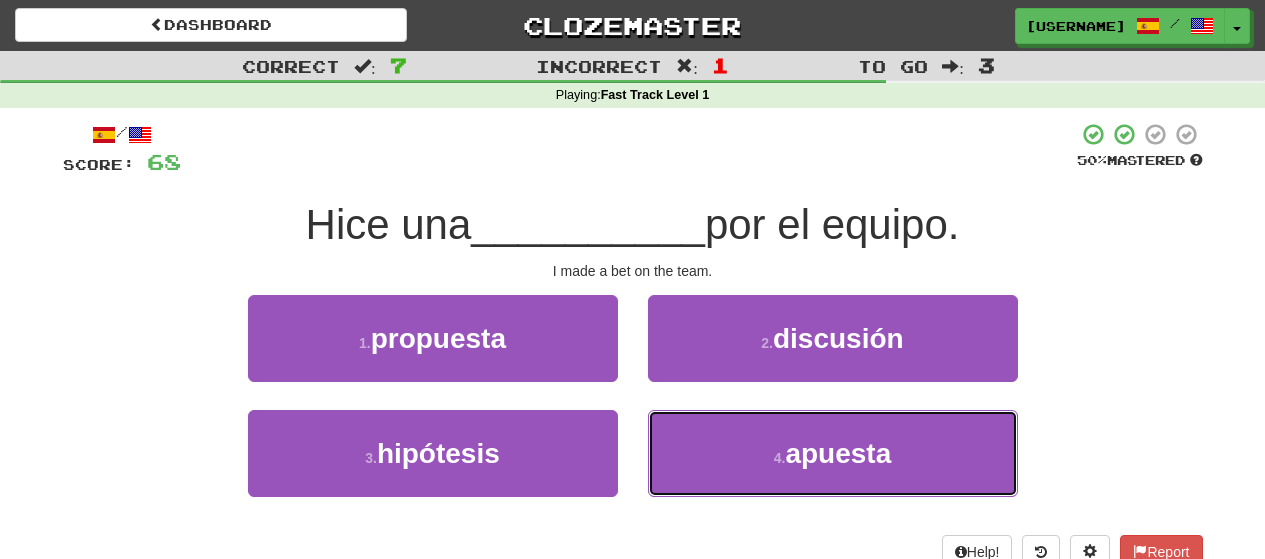click on "4 .  apuesta" at bounding box center [833, 453] 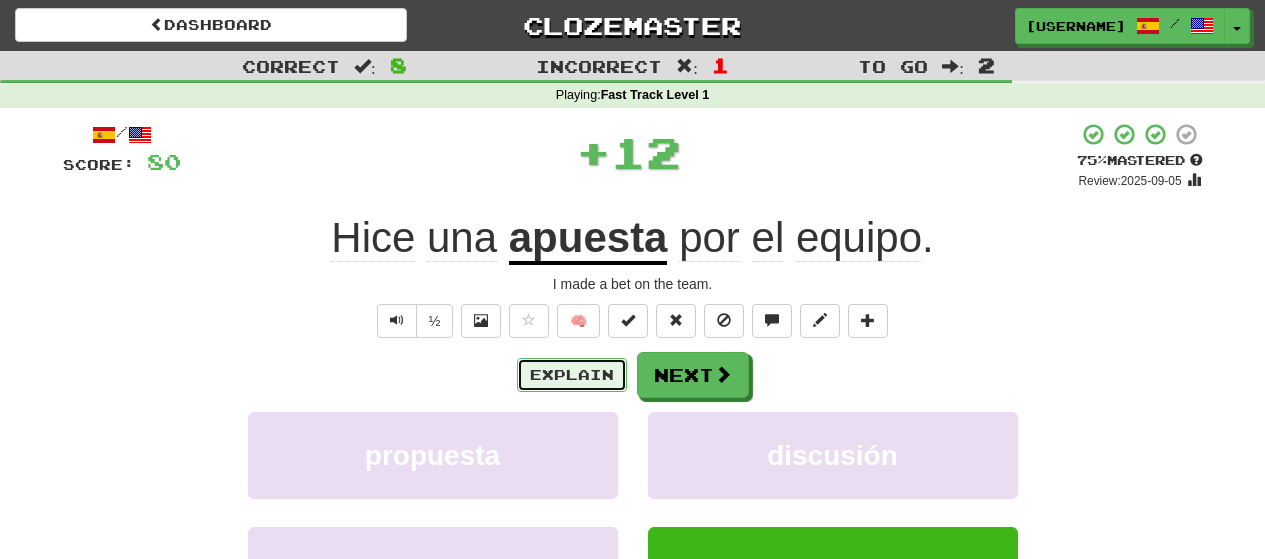 click on "Explain" at bounding box center (572, 375) 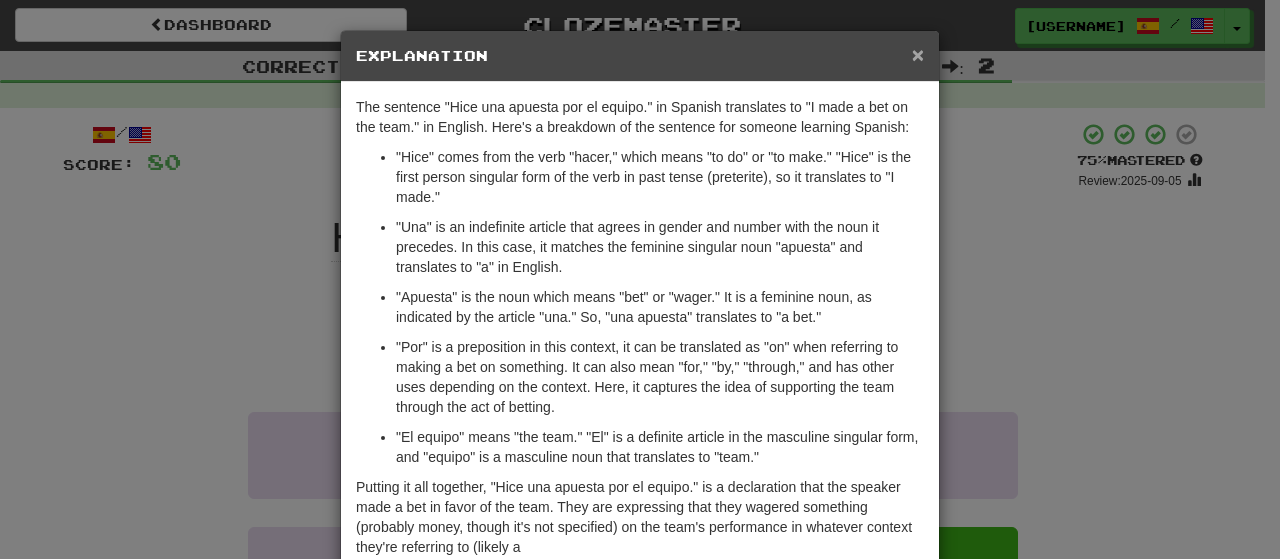 click on "×" at bounding box center [918, 54] 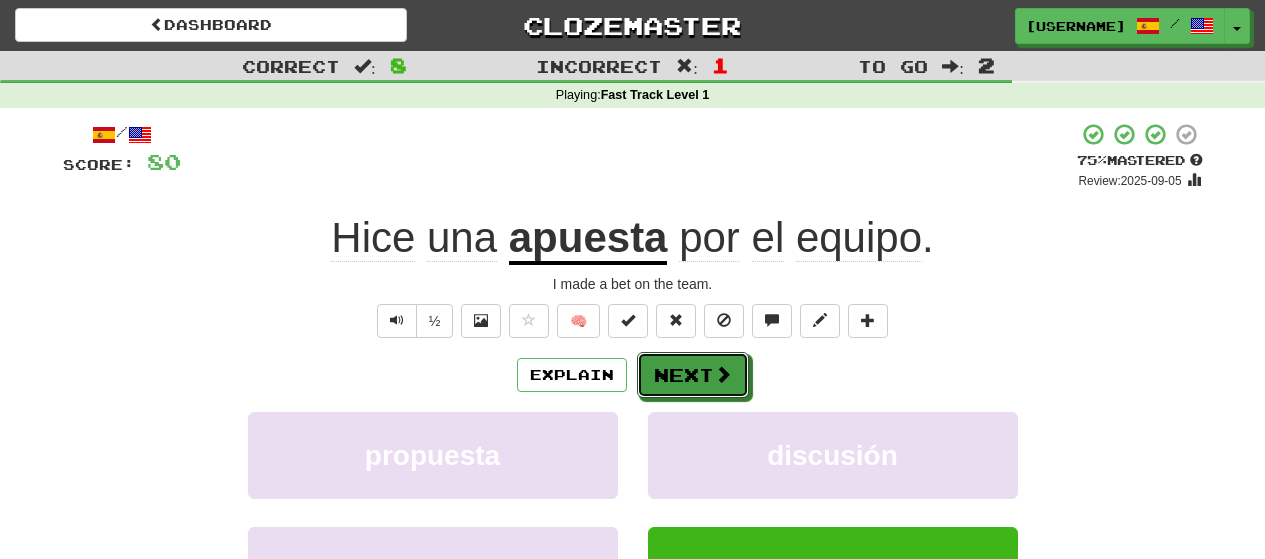 click on "Next" at bounding box center (693, 375) 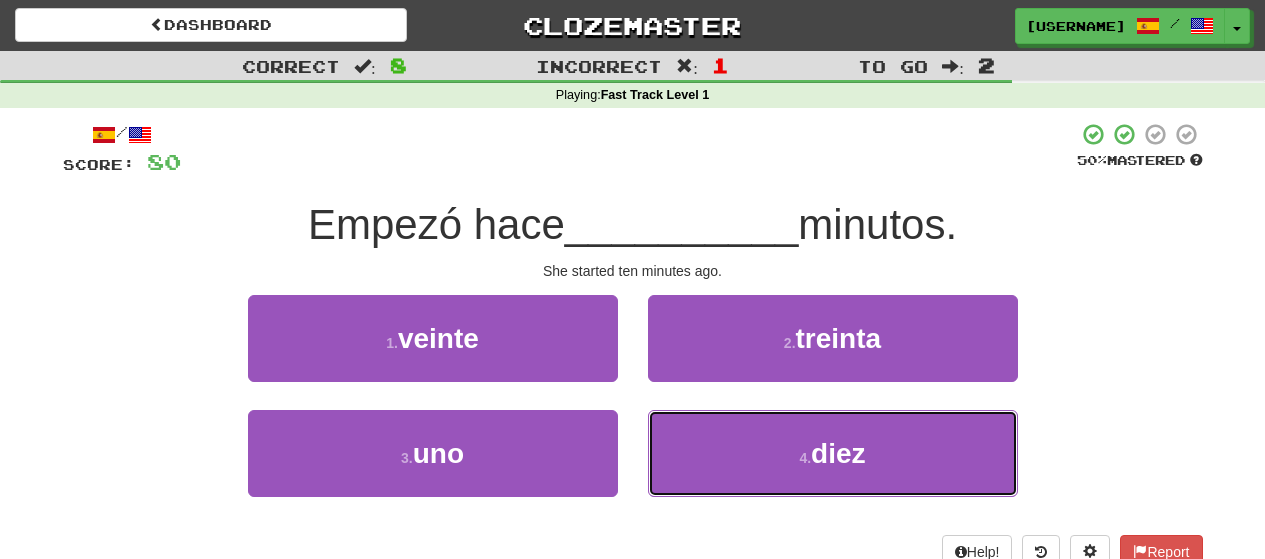 click on "4 .  diez" at bounding box center [833, 453] 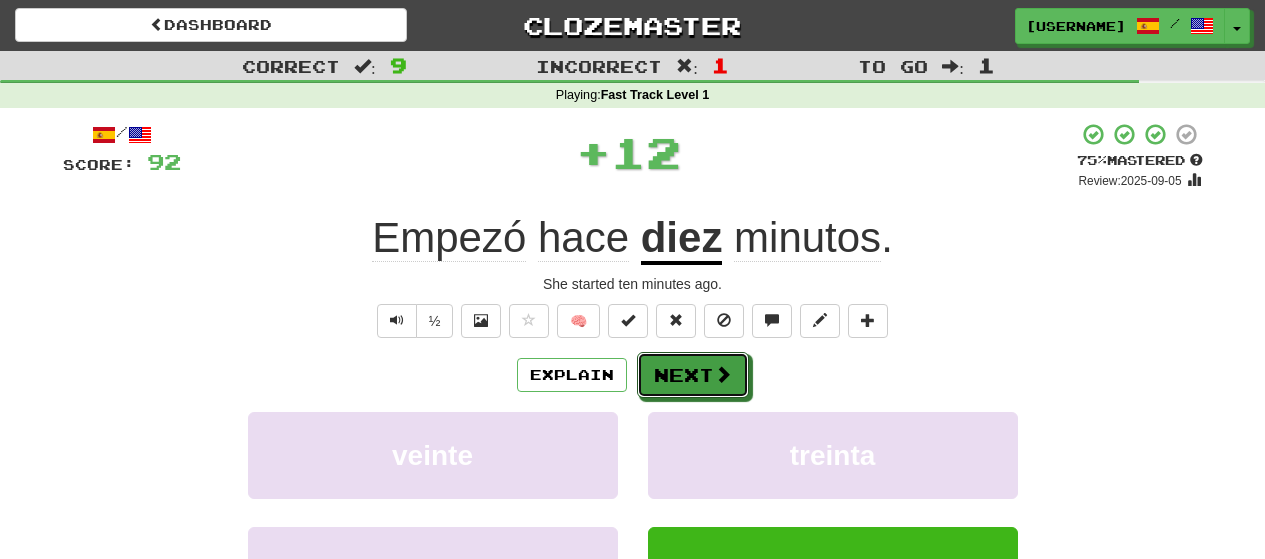 click on "Next" at bounding box center (693, 375) 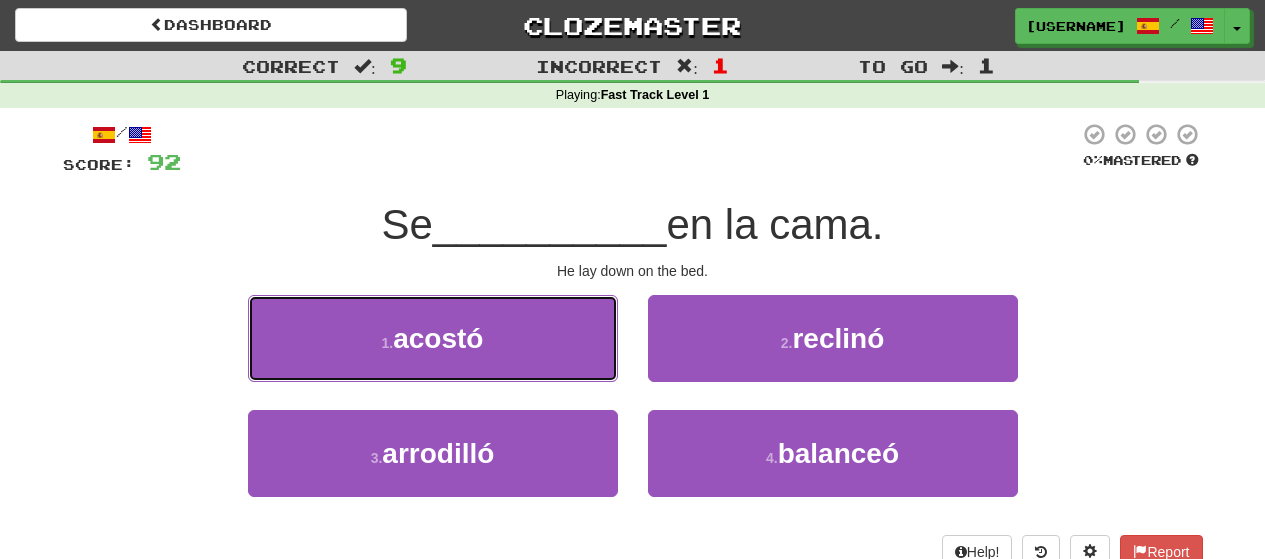 click on "1 .  acostó" at bounding box center [433, 338] 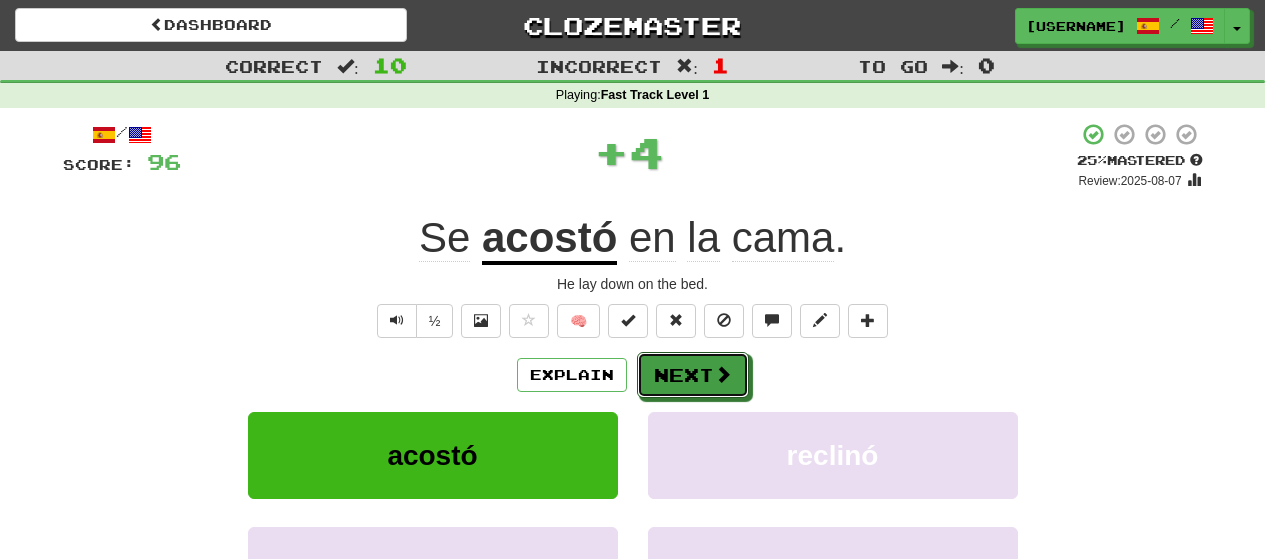 click on "Next" at bounding box center (693, 375) 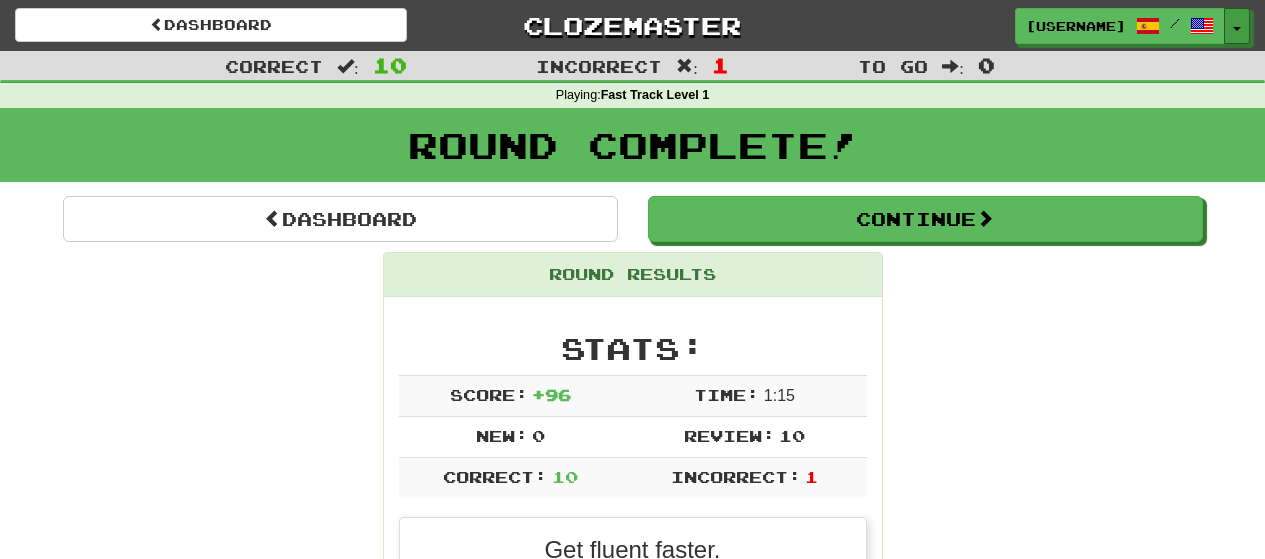click on "Toggle Dropdown" at bounding box center [1237, 26] 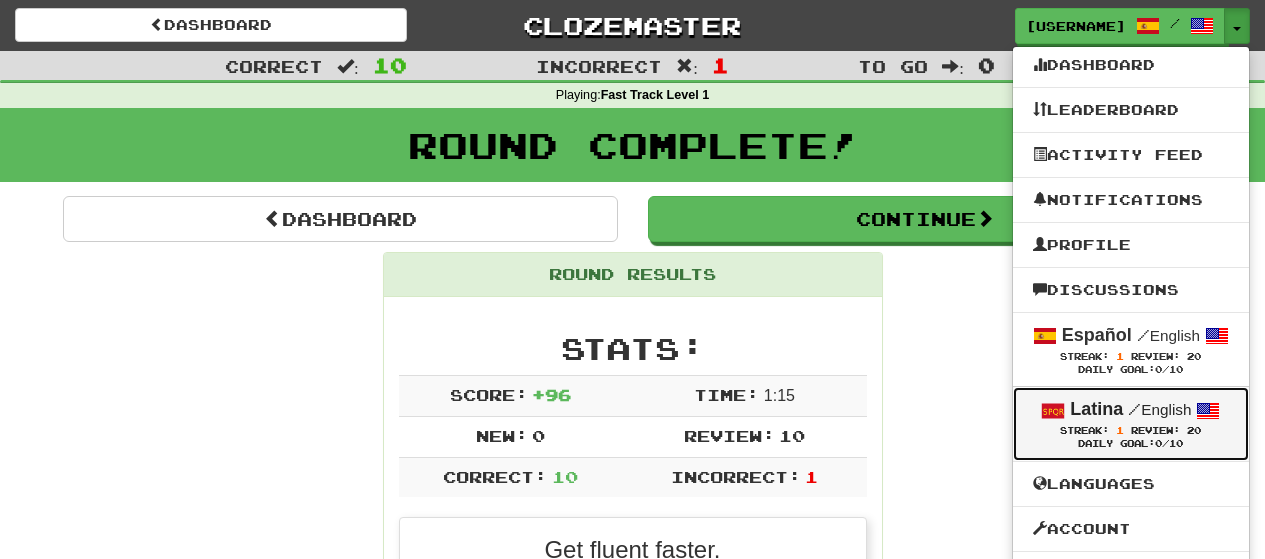 click on "Latina" at bounding box center (1096, 409) 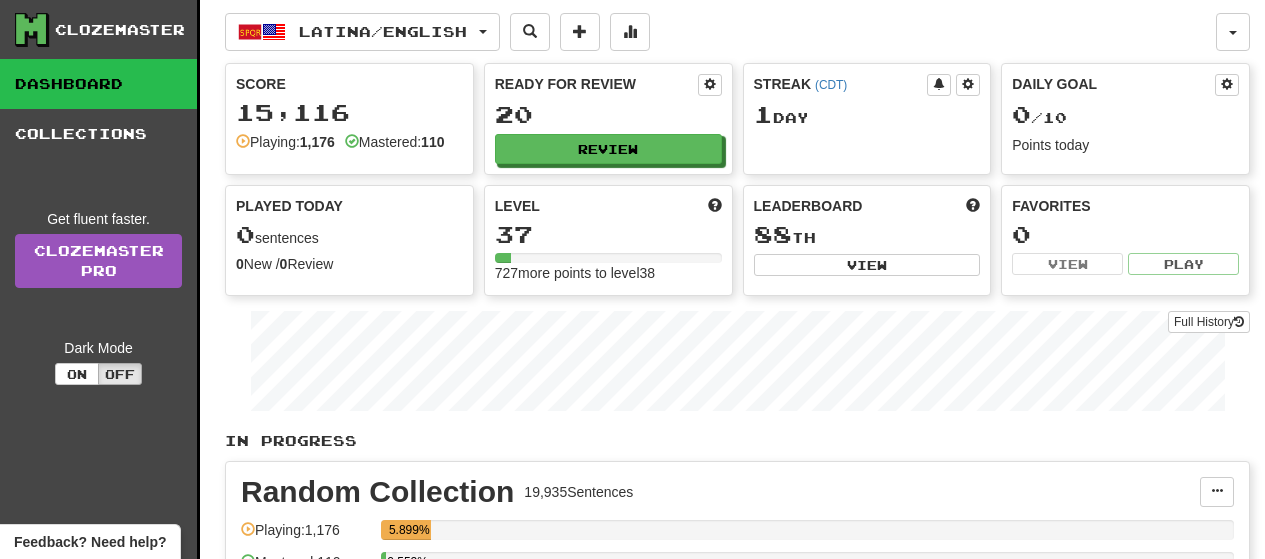 scroll, scrollTop: 0, scrollLeft: 0, axis: both 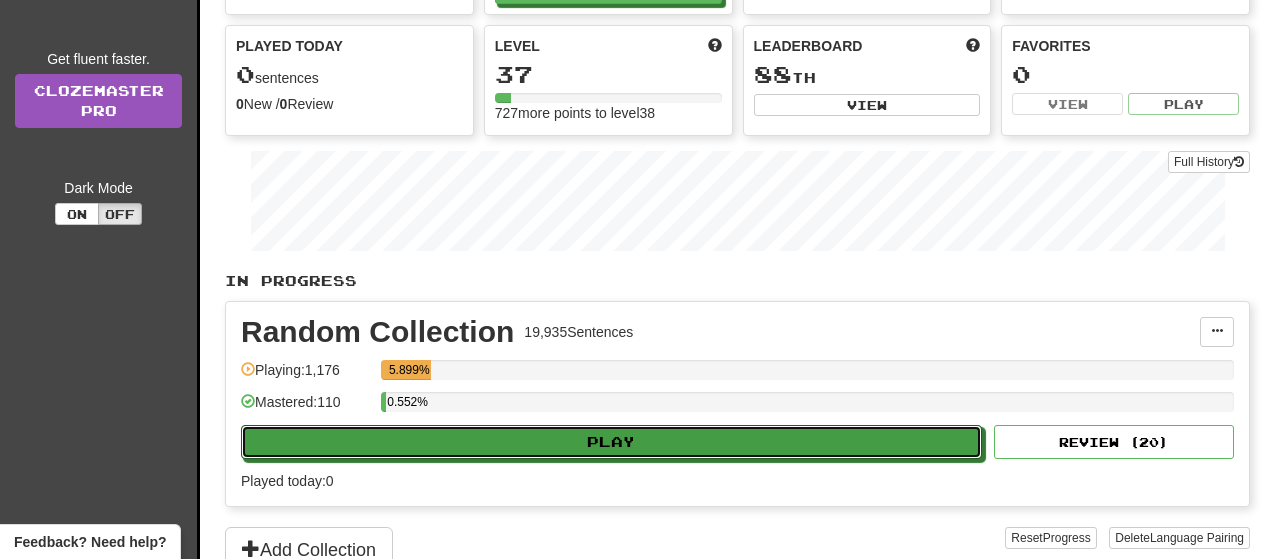 click on "Play" at bounding box center [611, 442] 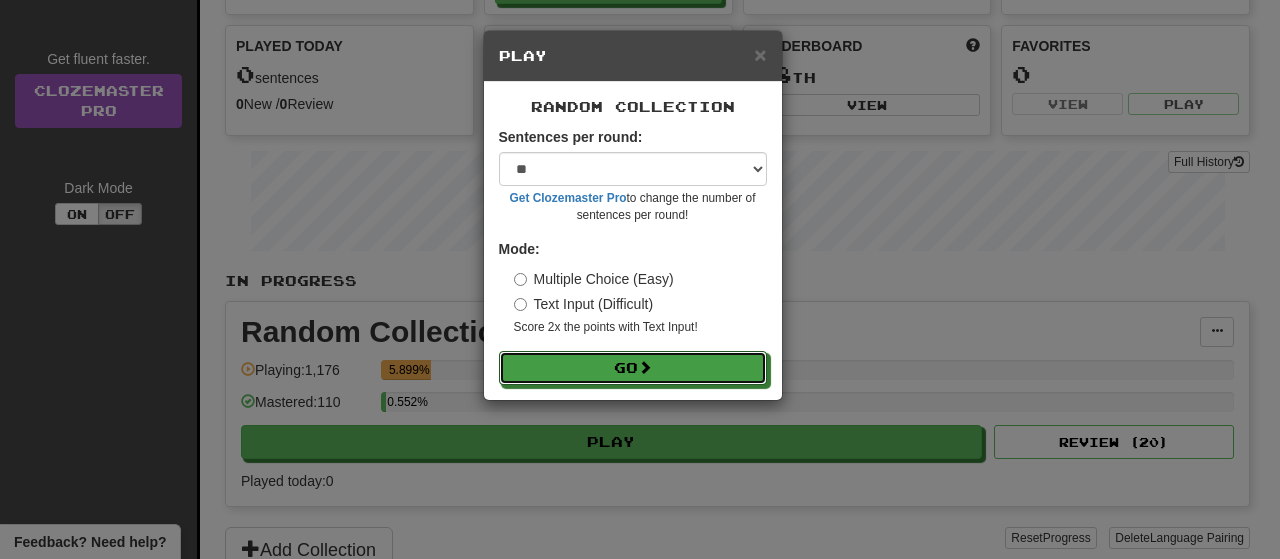 click on "Go" at bounding box center [633, 368] 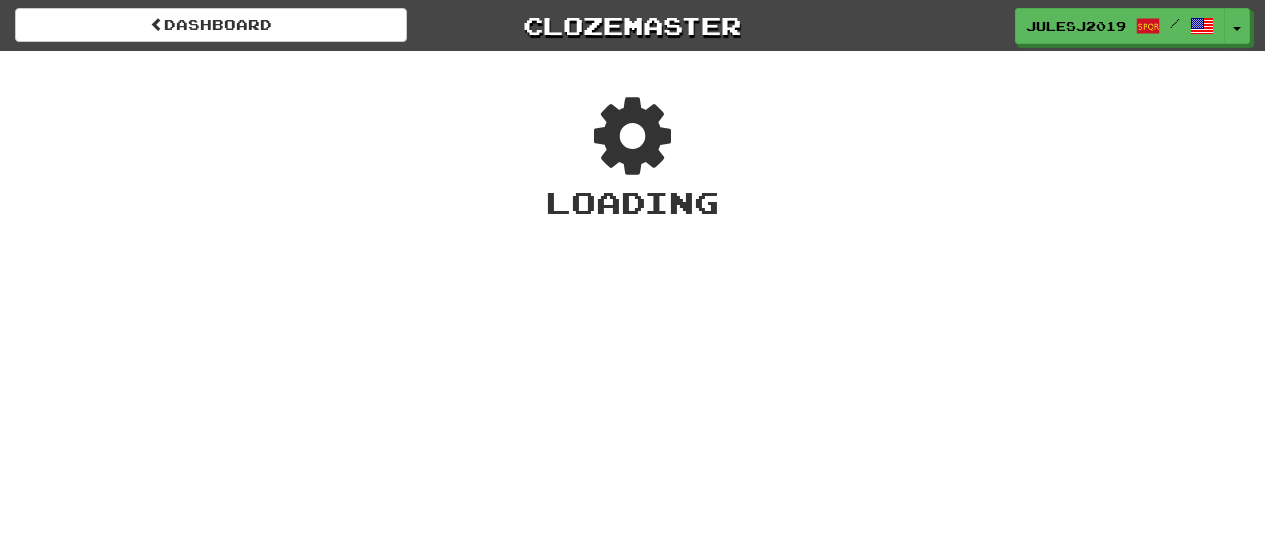 scroll, scrollTop: 0, scrollLeft: 0, axis: both 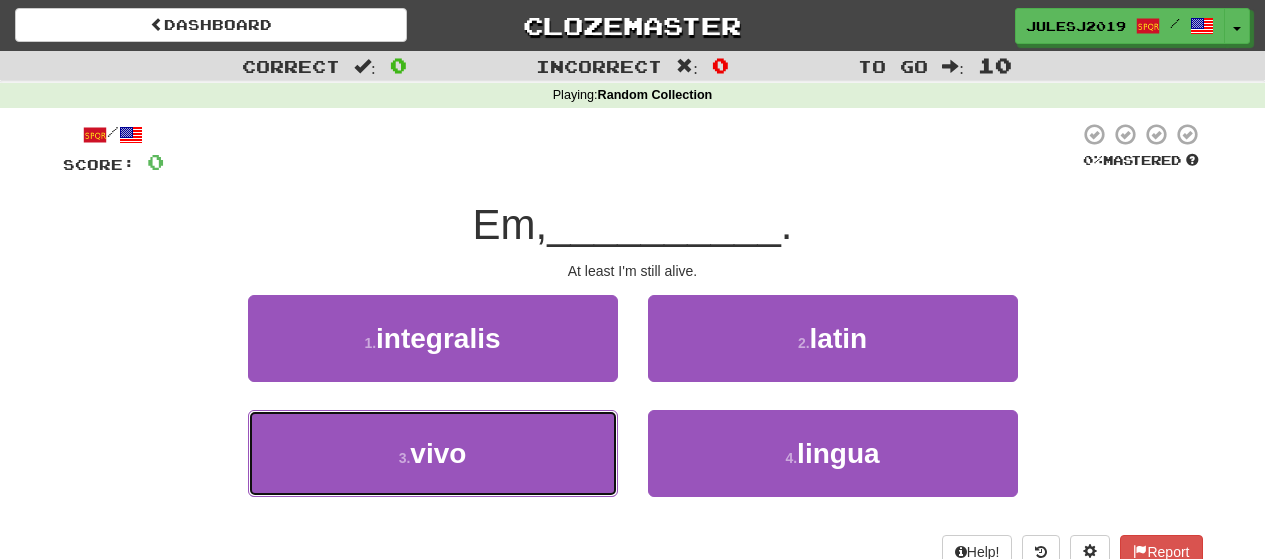 click on "3 .  vivo" at bounding box center (433, 453) 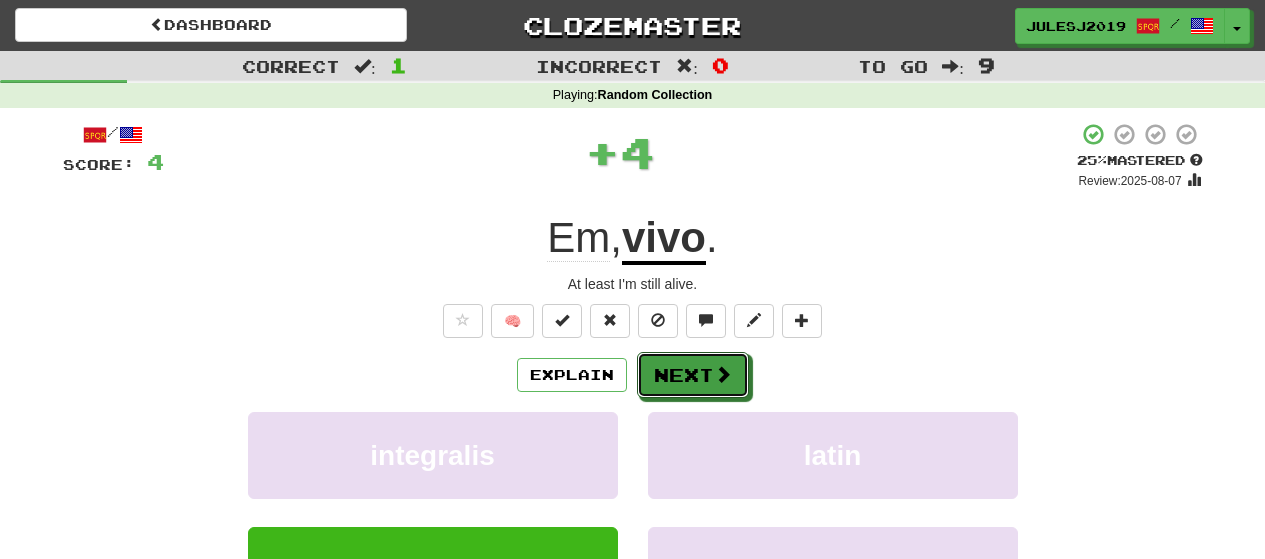 click on "Next" at bounding box center [693, 375] 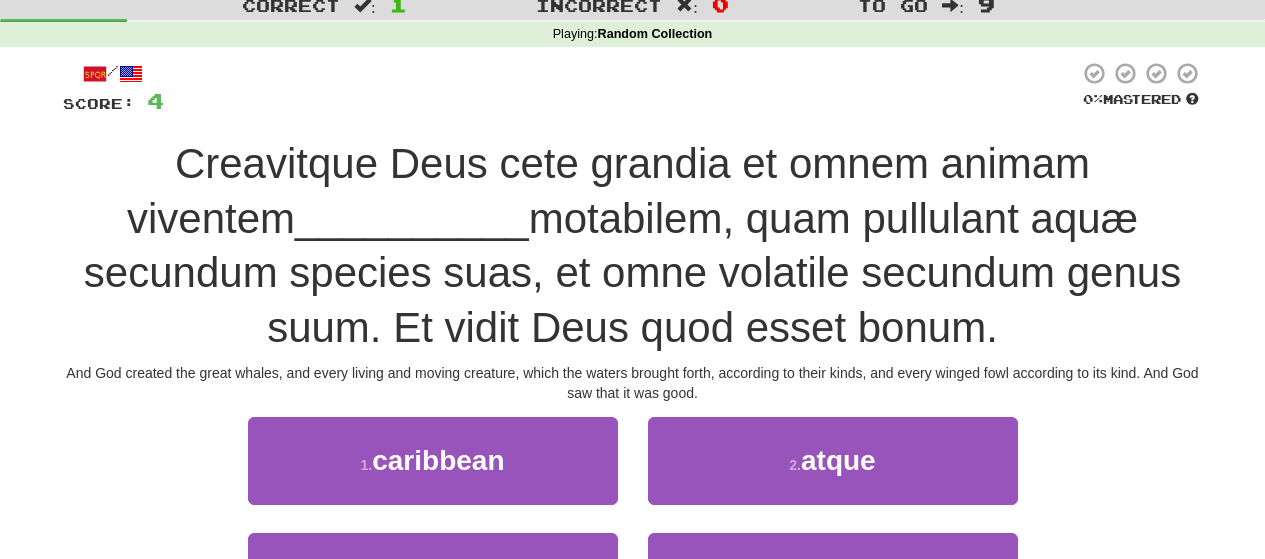 scroll, scrollTop: 80, scrollLeft: 0, axis: vertical 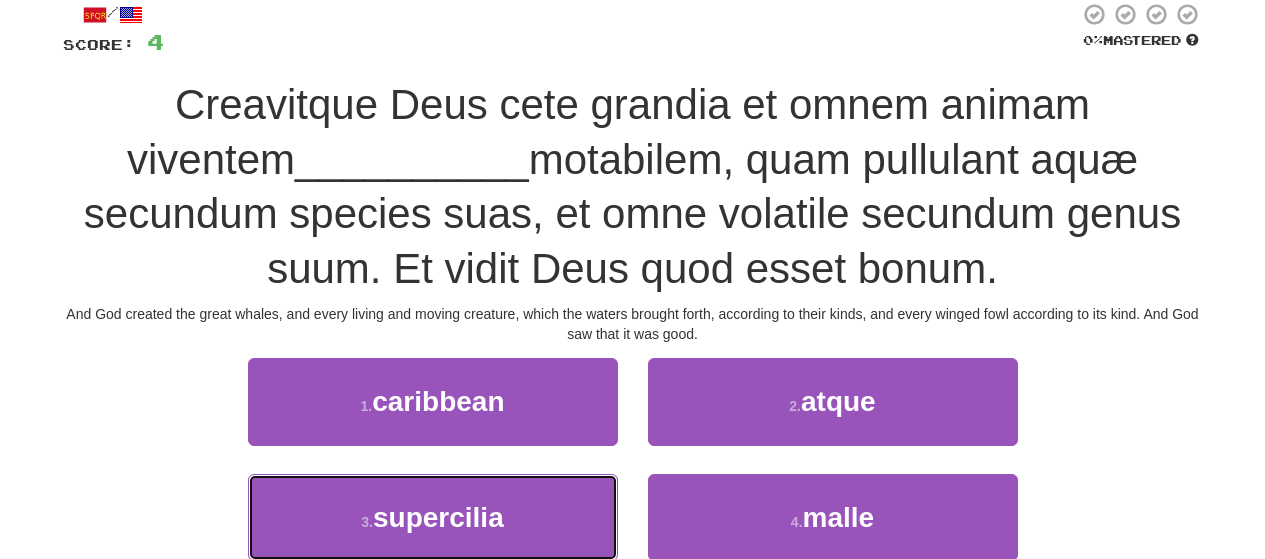click on "3 .  supercilia" at bounding box center [433, 517] 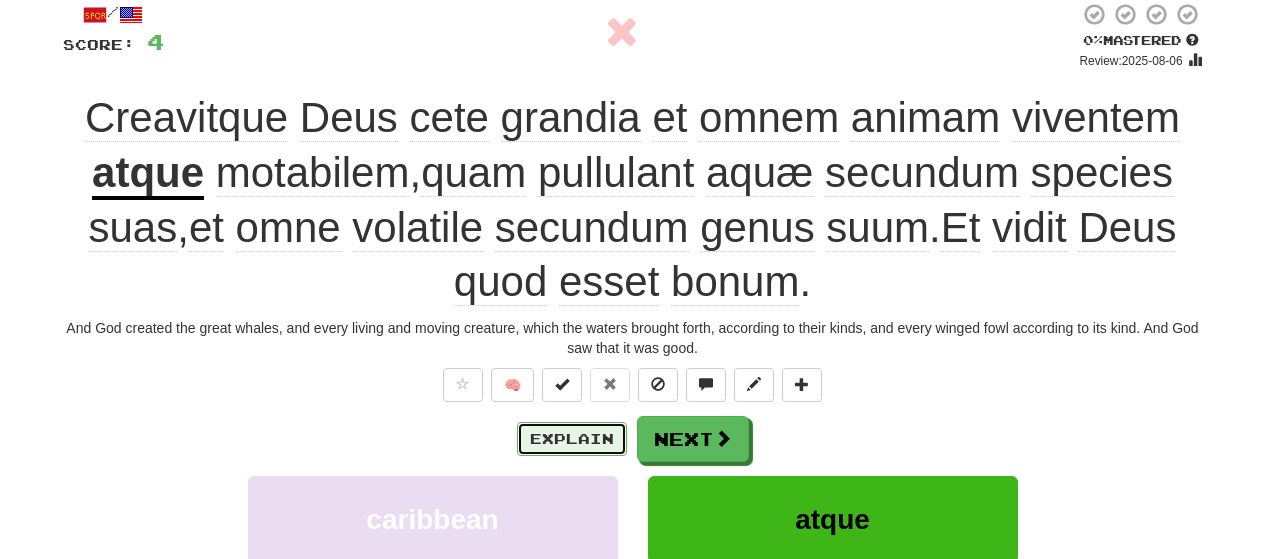 click on "Explain" at bounding box center [572, 439] 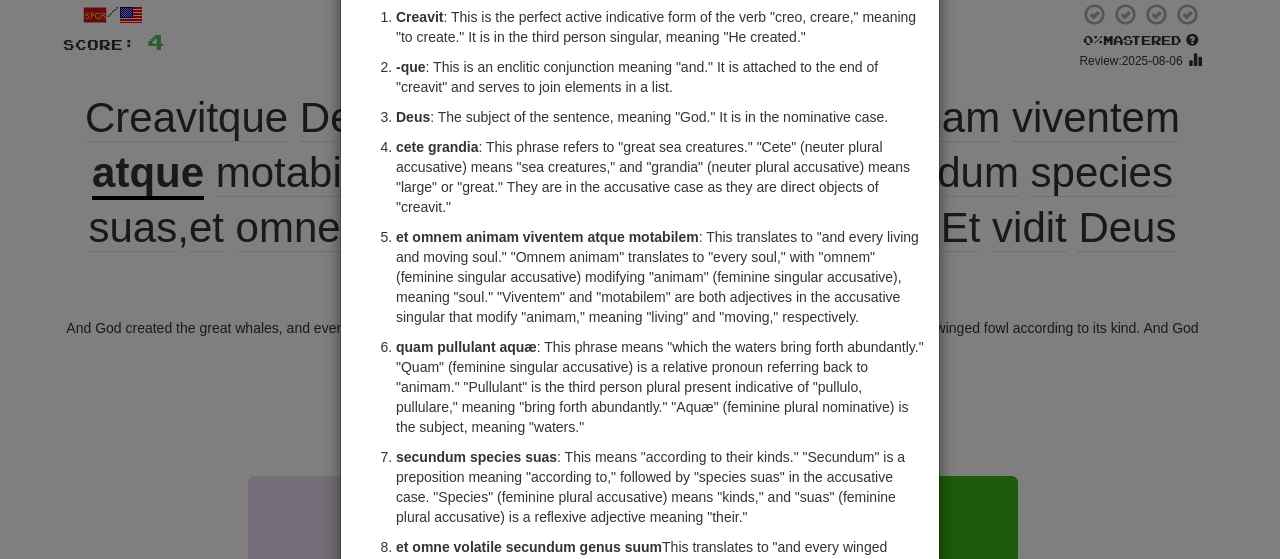 scroll, scrollTop: 200, scrollLeft: 0, axis: vertical 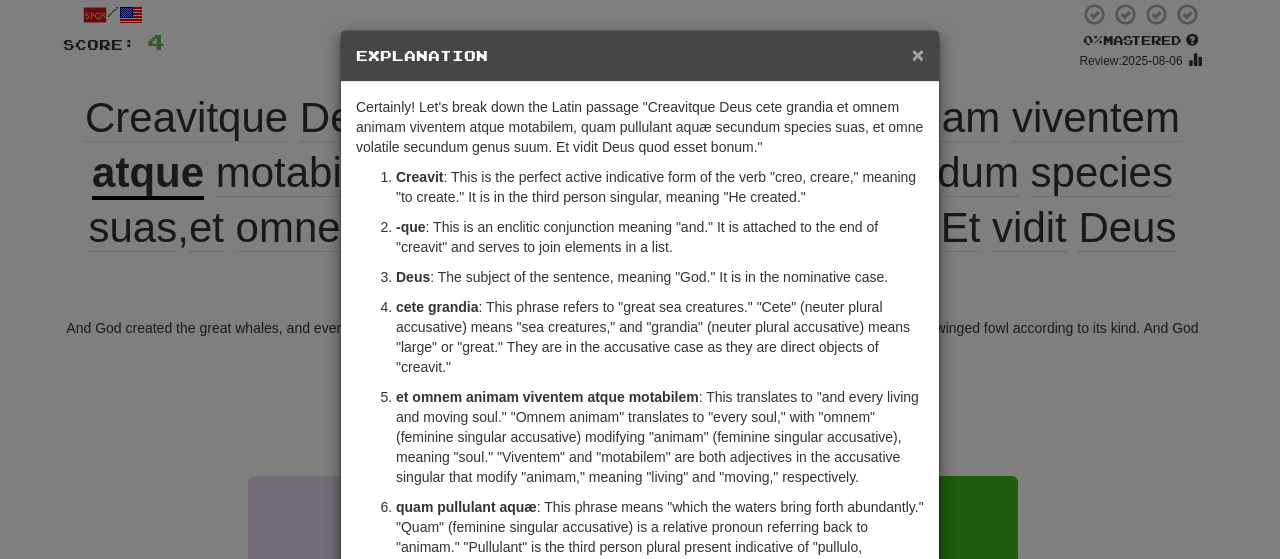 click on "×" at bounding box center (918, 54) 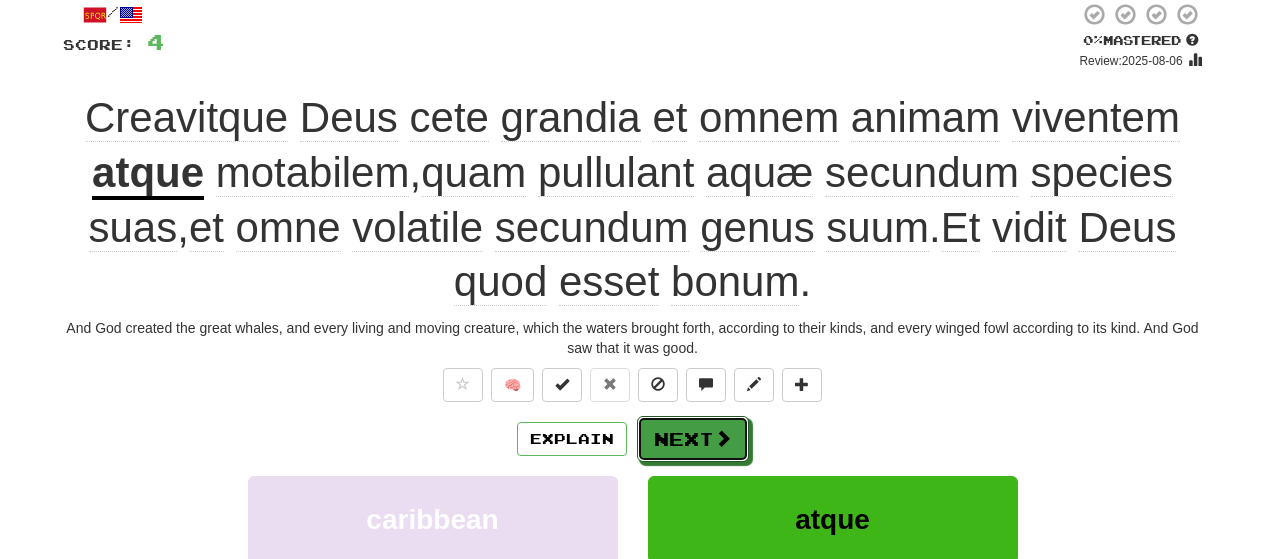 click on "Next" at bounding box center [693, 439] 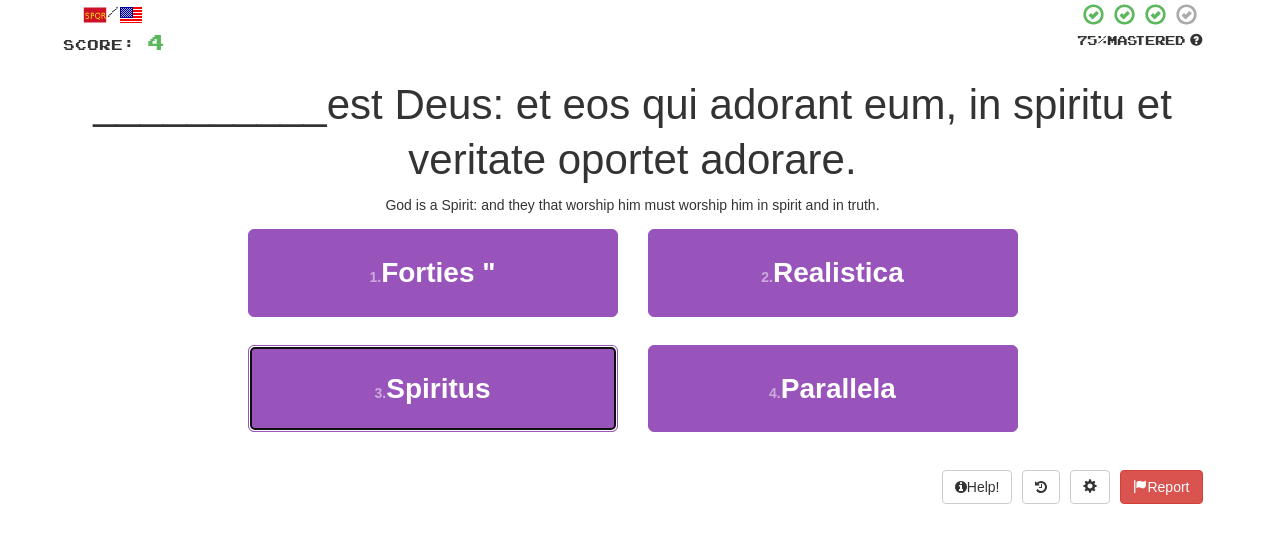 click on "3 .  Spiritus" at bounding box center [433, 388] 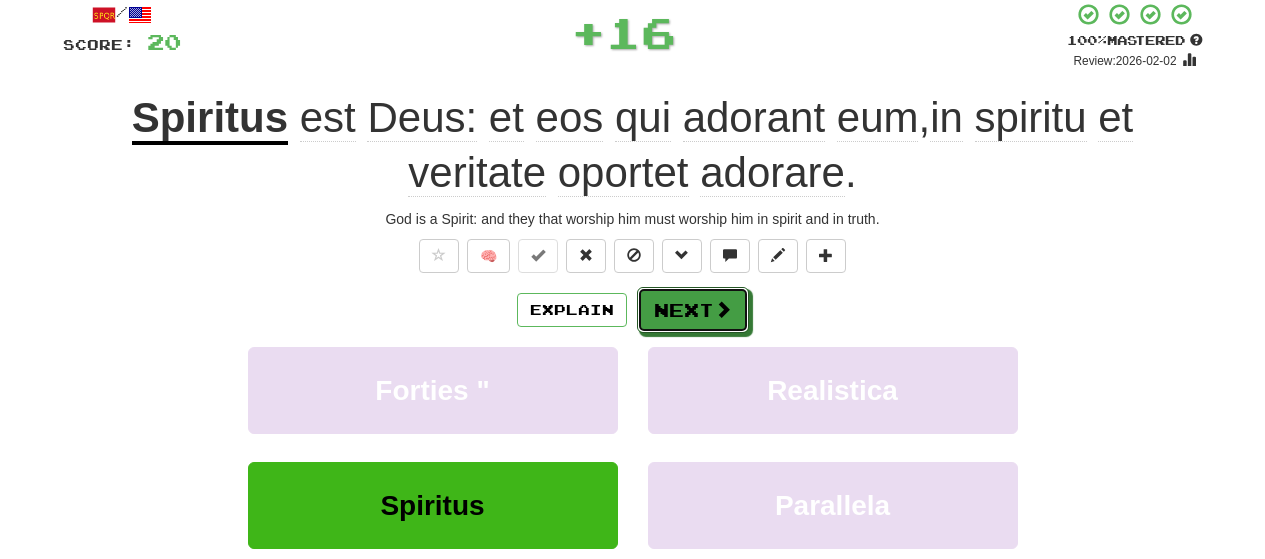 click on "Next" at bounding box center (693, 310) 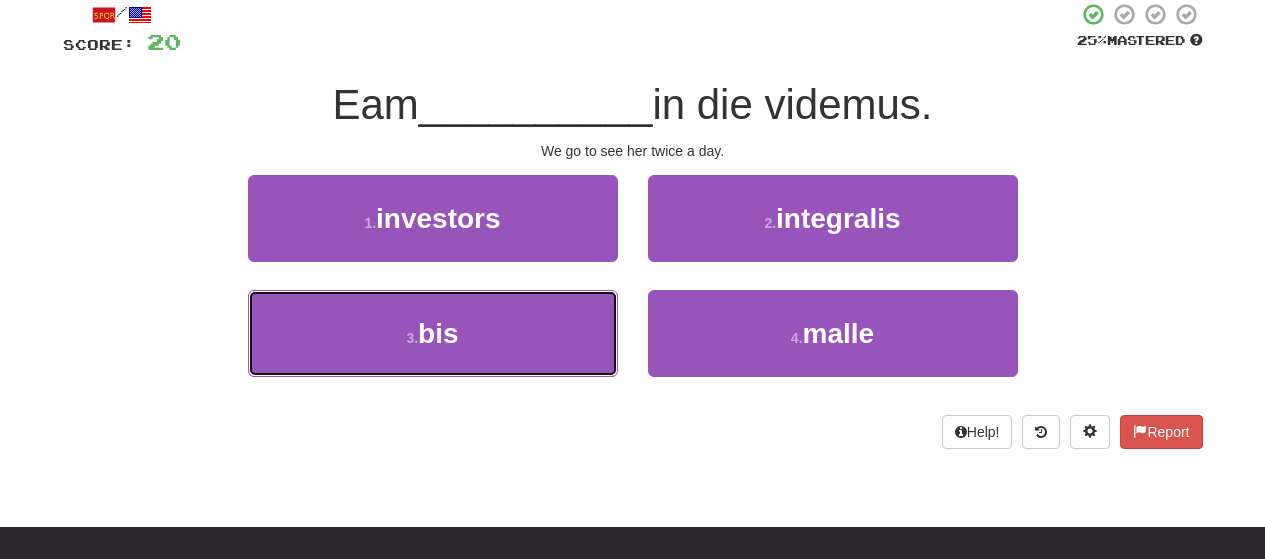 click on "3 .  bis" at bounding box center (433, 333) 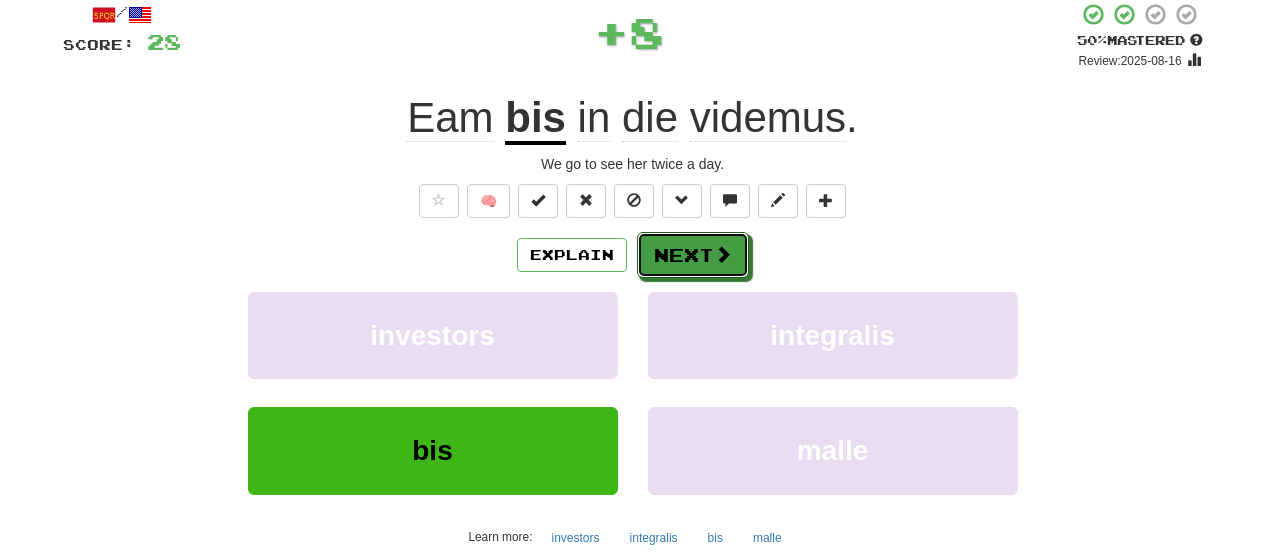 click on "Next" at bounding box center [693, 255] 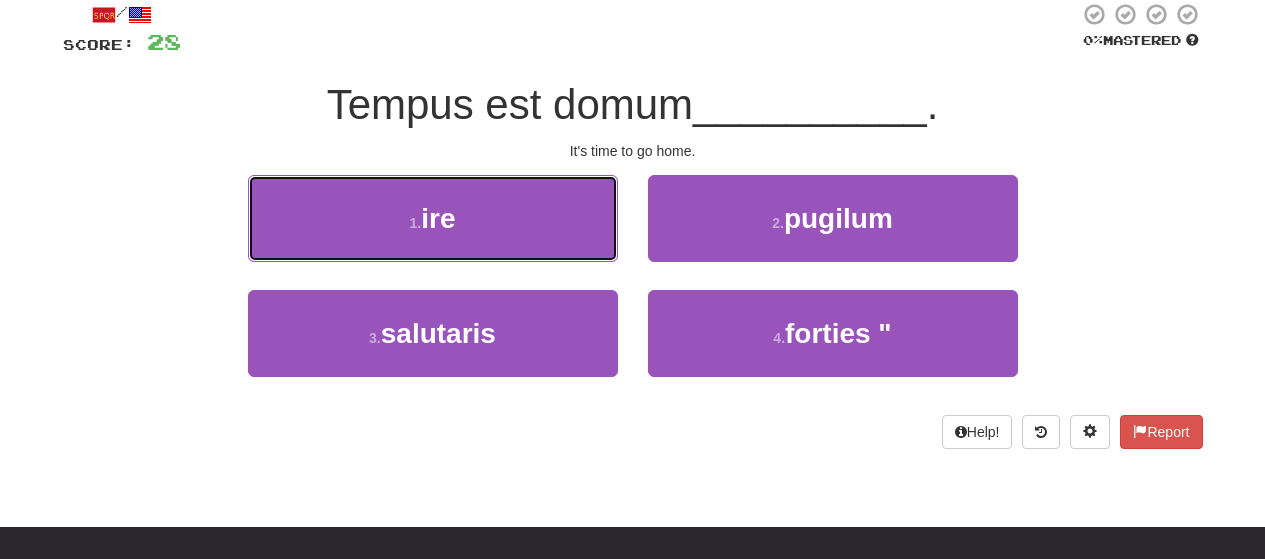 click on "1 .  ire" at bounding box center [433, 218] 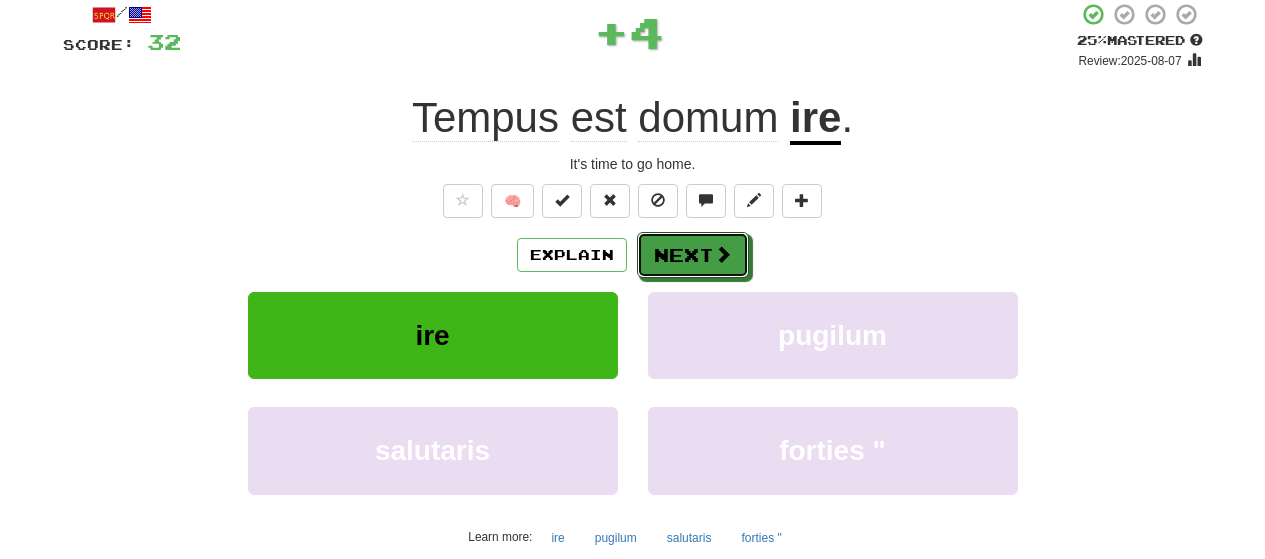 click on "Next" at bounding box center [693, 255] 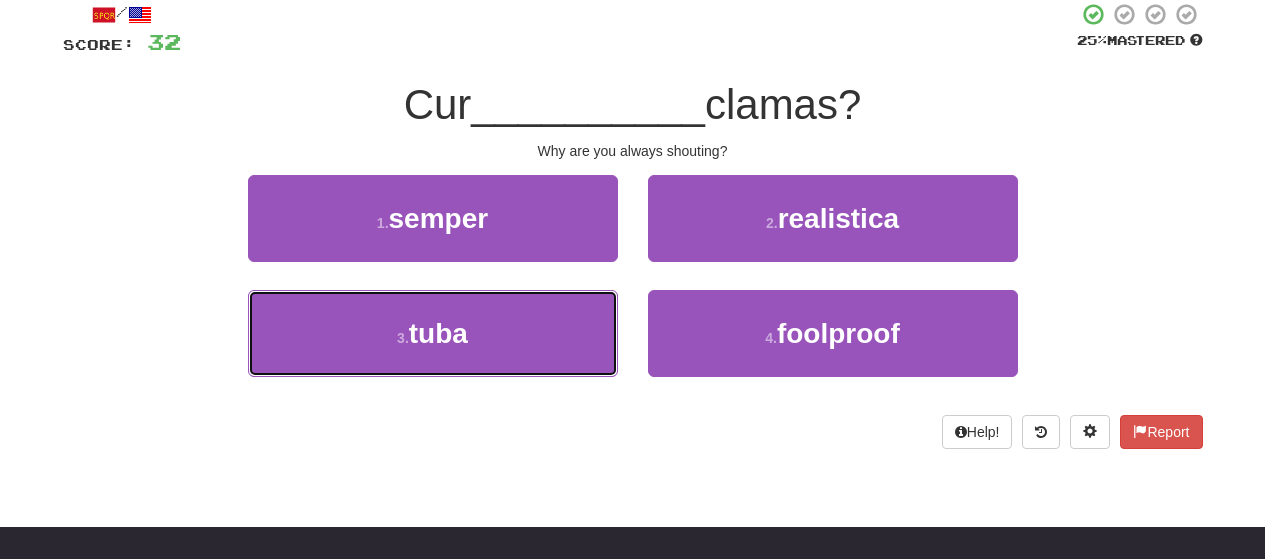 click on "3 .  tuba" at bounding box center [433, 333] 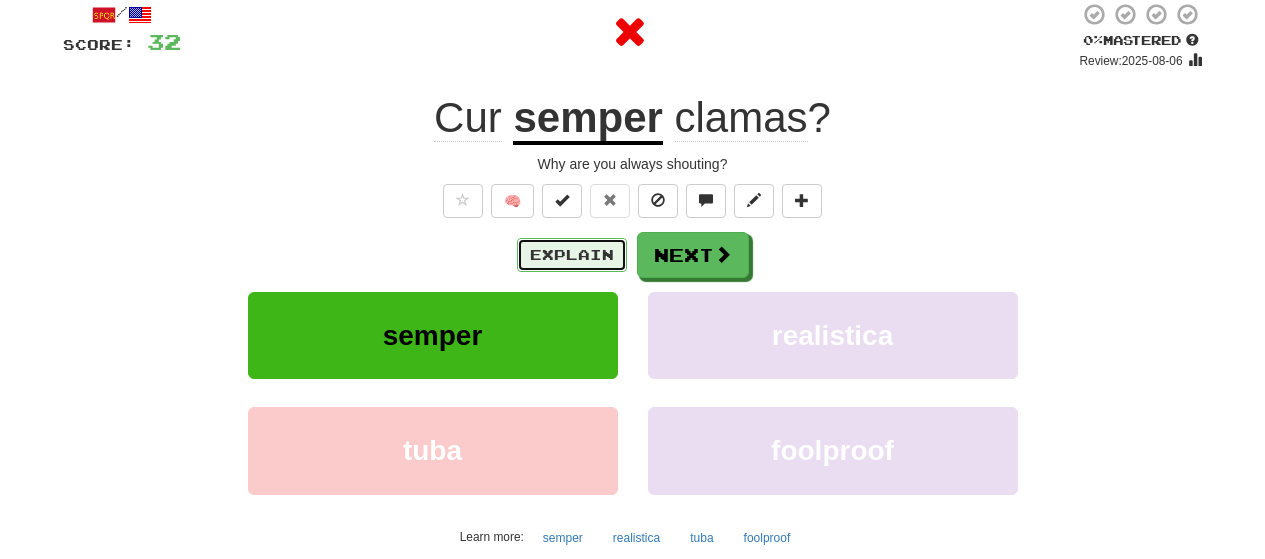 click on "Explain" at bounding box center [572, 255] 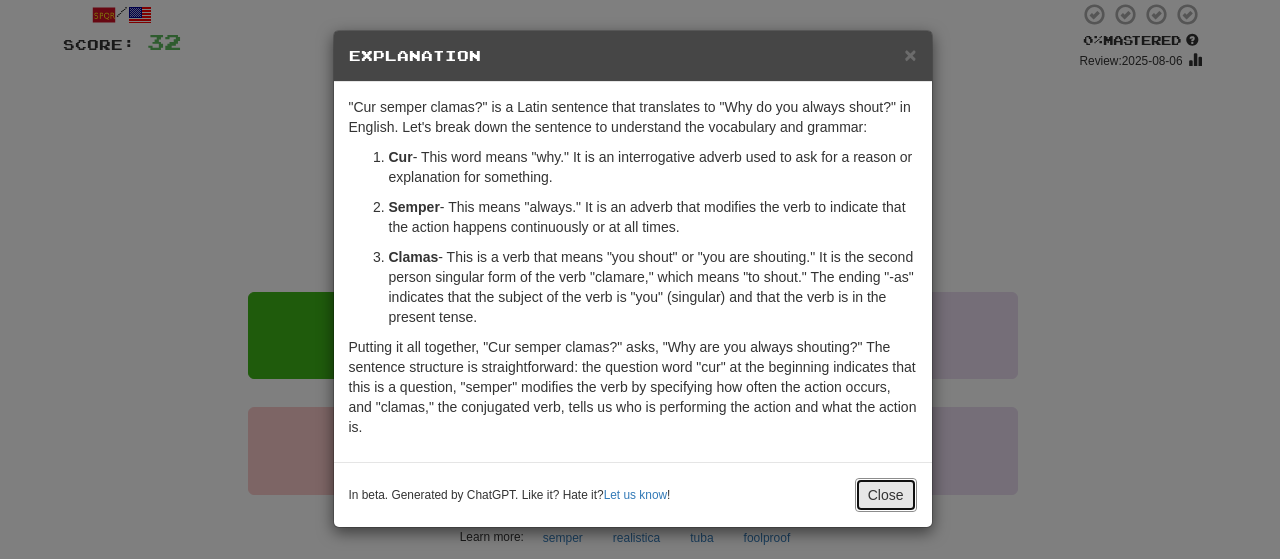click on "Close" at bounding box center [886, 495] 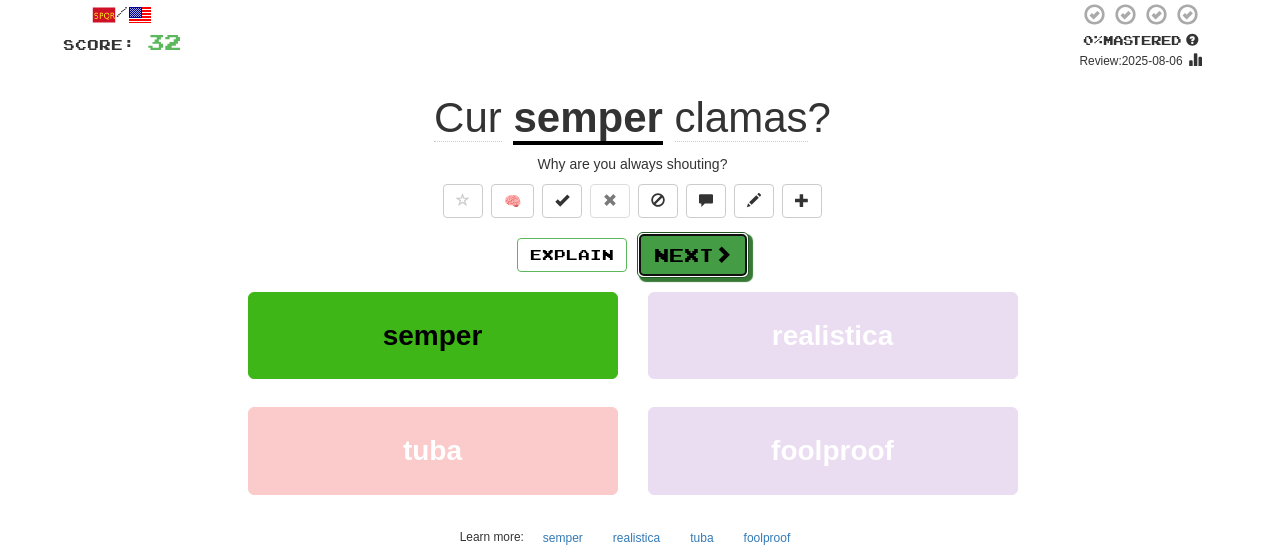 click on "Next" at bounding box center (693, 255) 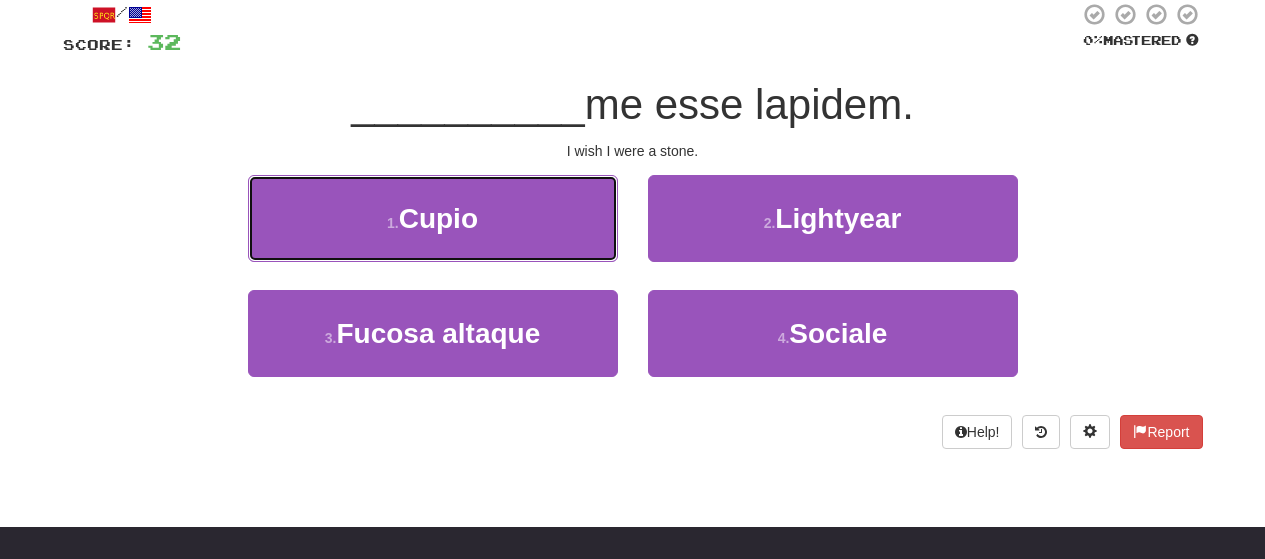 click on "1 .  Cupio" at bounding box center [433, 218] 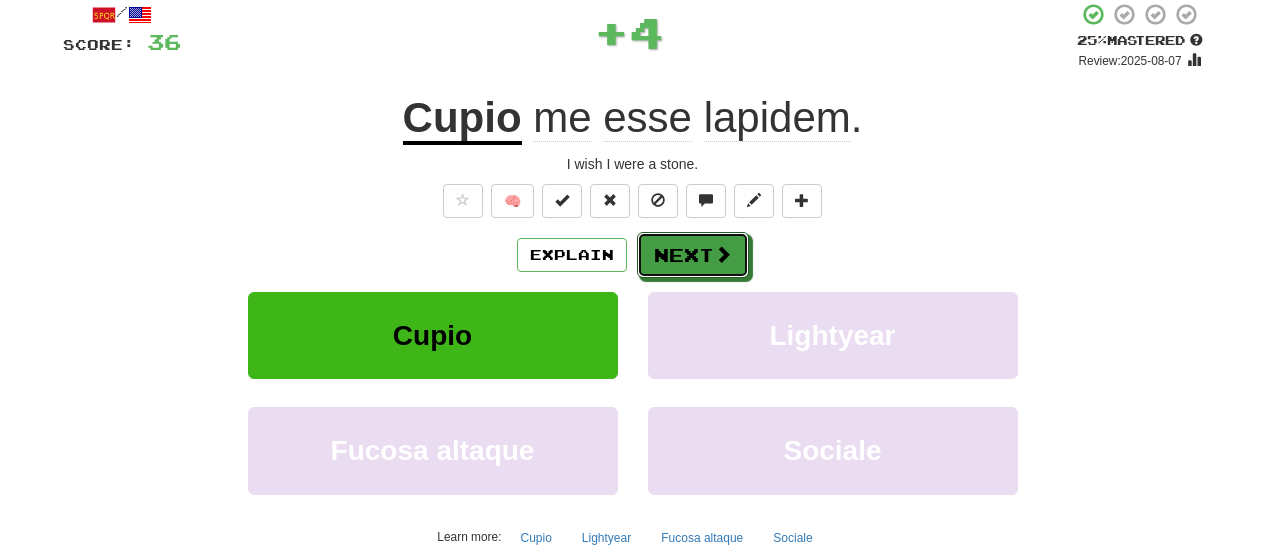 click on "Next" at bounding box center [693, 255] 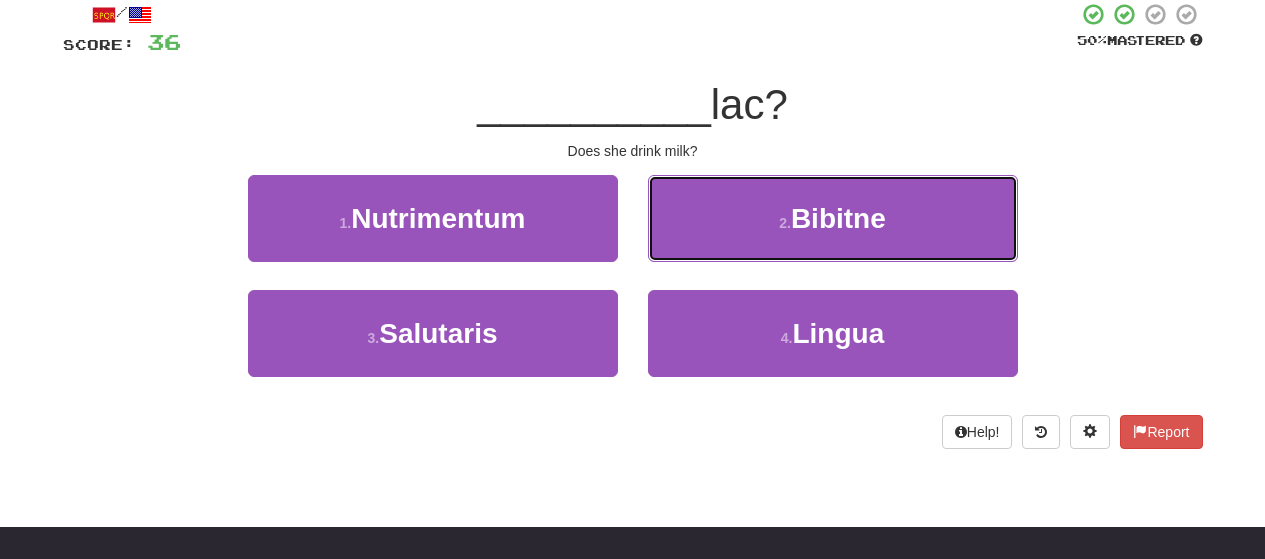 click on "2 .  Bibitne" at bounding box center (833, 218) 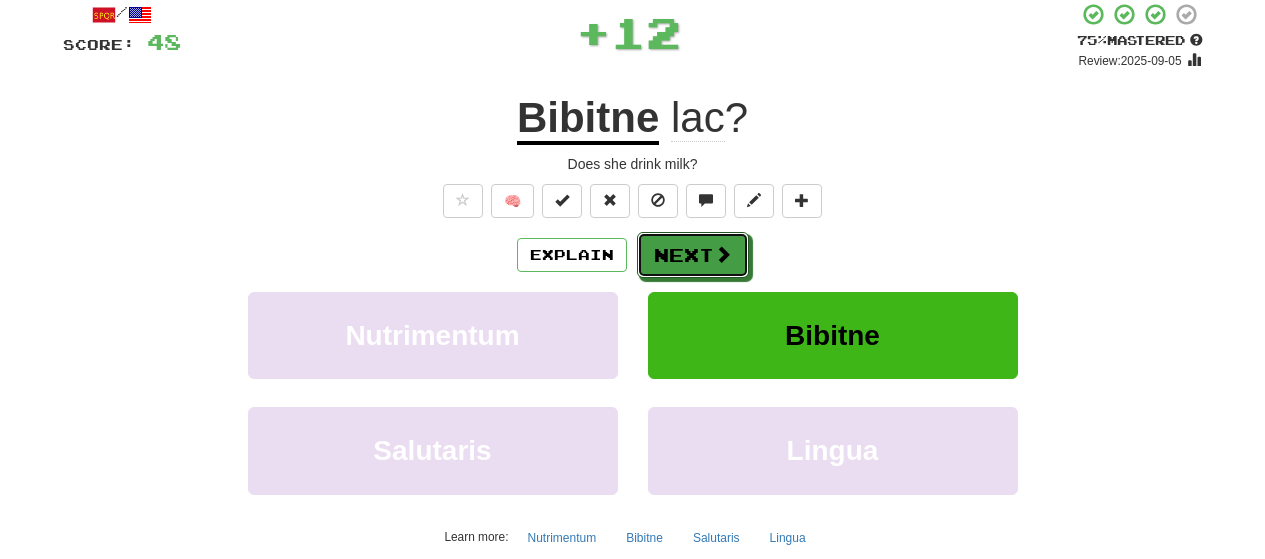 click on "Next" at bounding box center [693, 255] 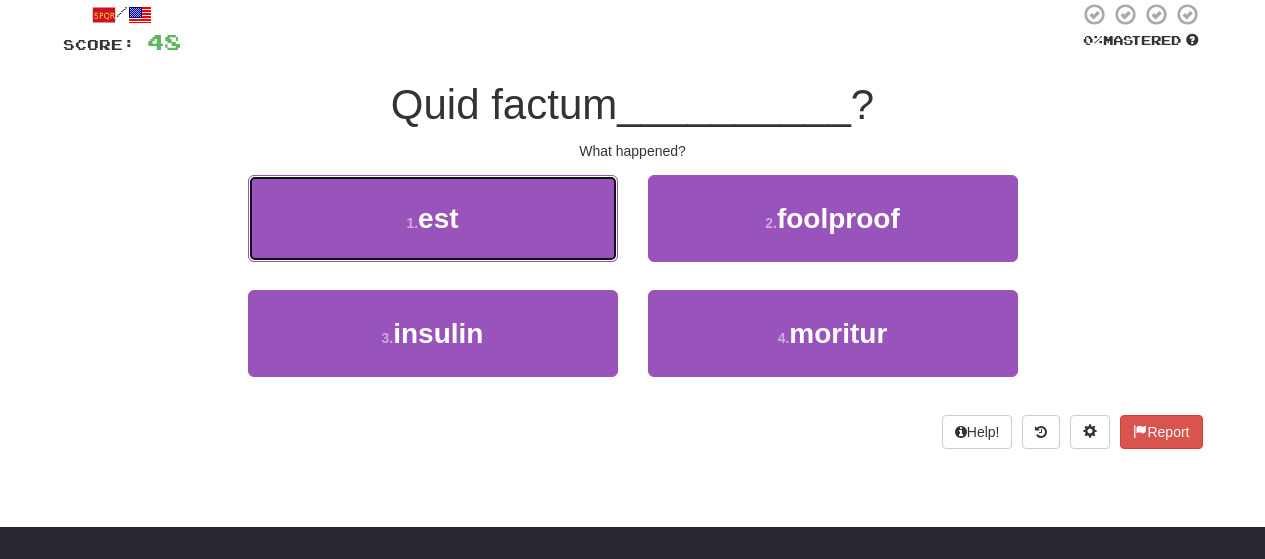 click on "1 .  est" at bounding box center [433, 218] 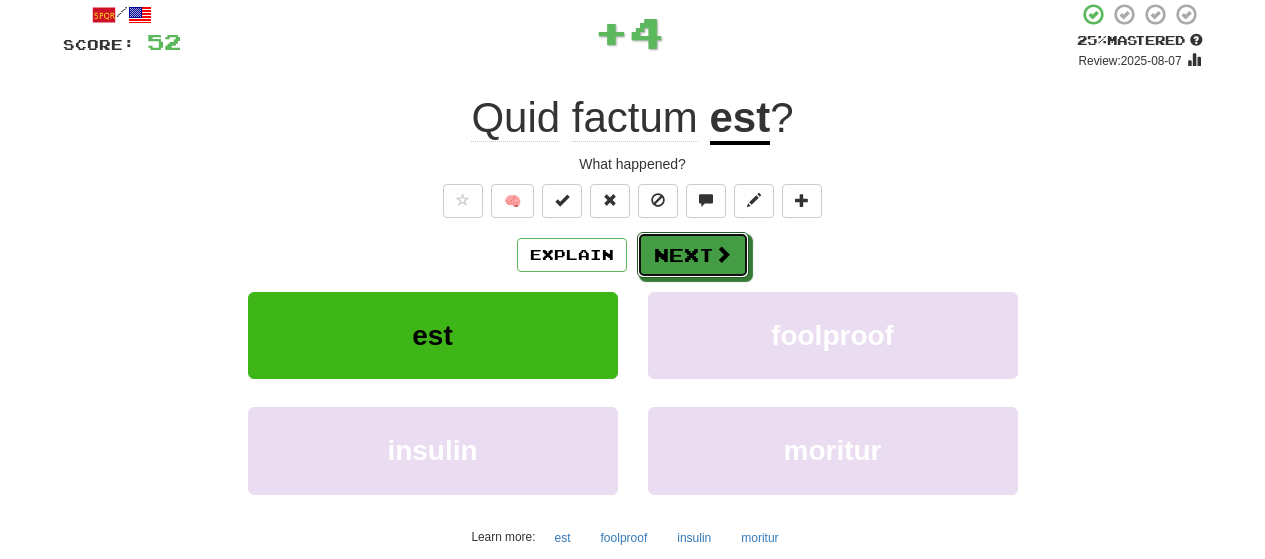 click on "Next" at bounding box center [693, 255] 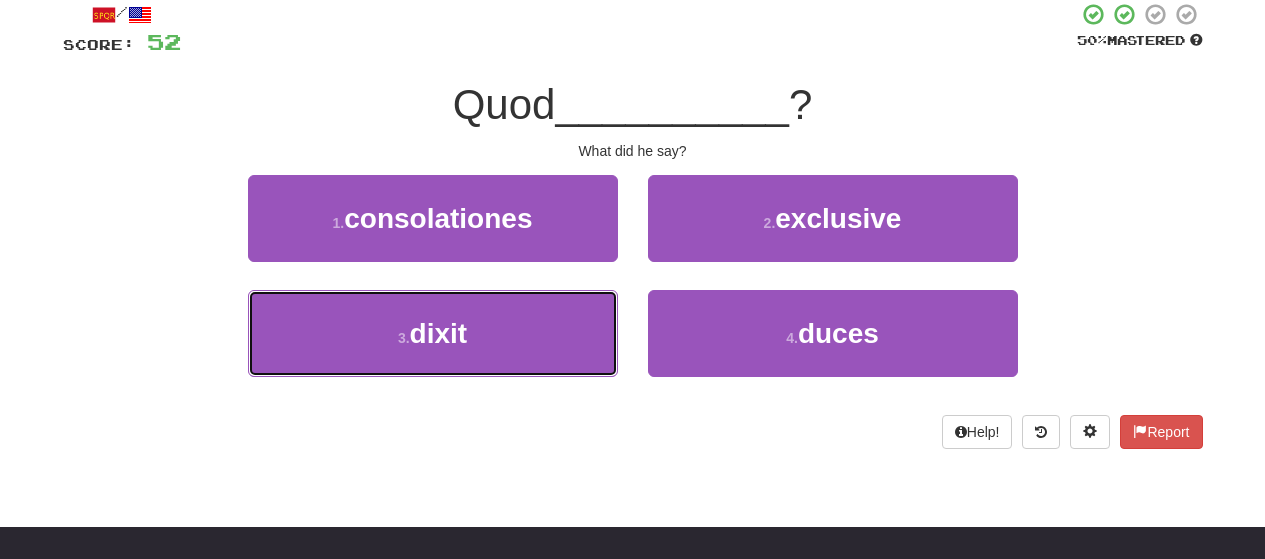 click on "3 .  dixit" at bounding box center (433, 333) 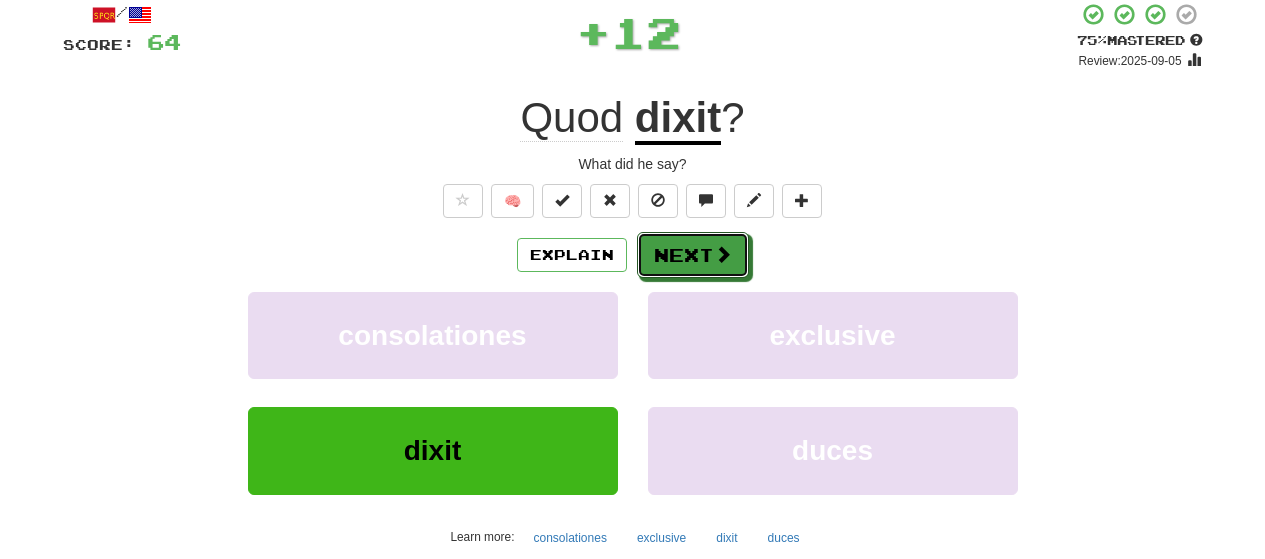click on "Next" at bounding box center (693, 255) 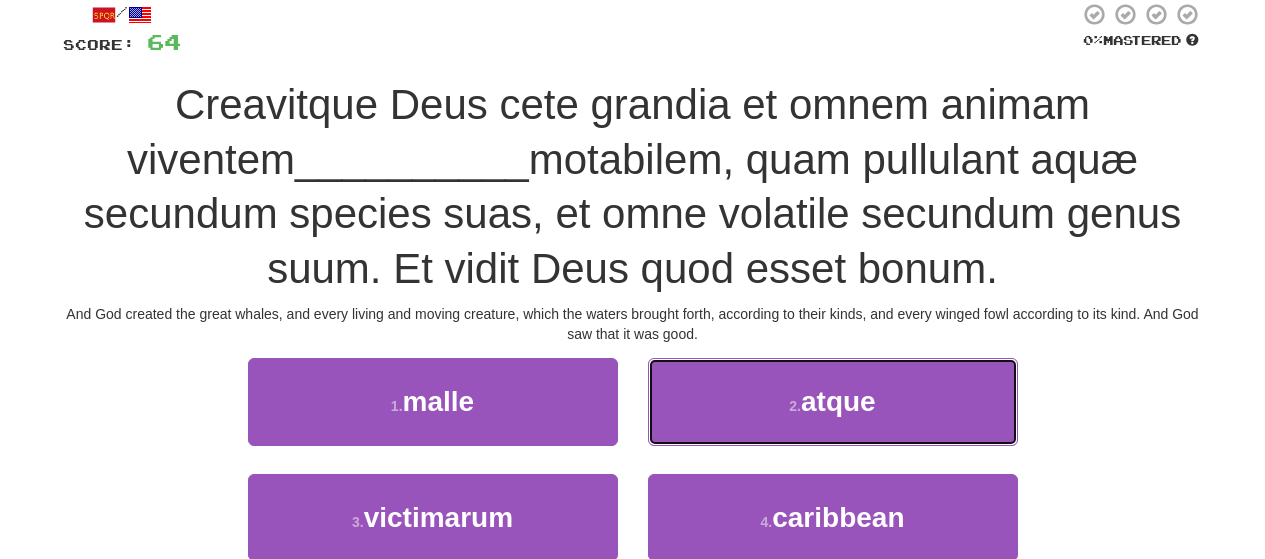 click on "2 .  atque" at bounding box center (833, 401) 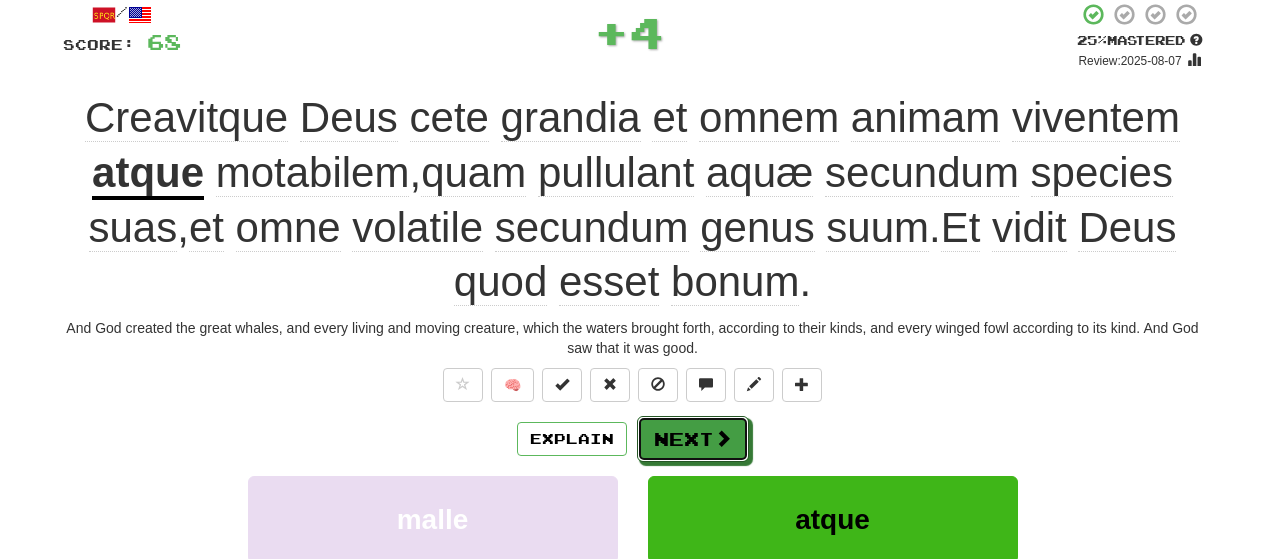 click on "Next" at bounding box center [693, 439] 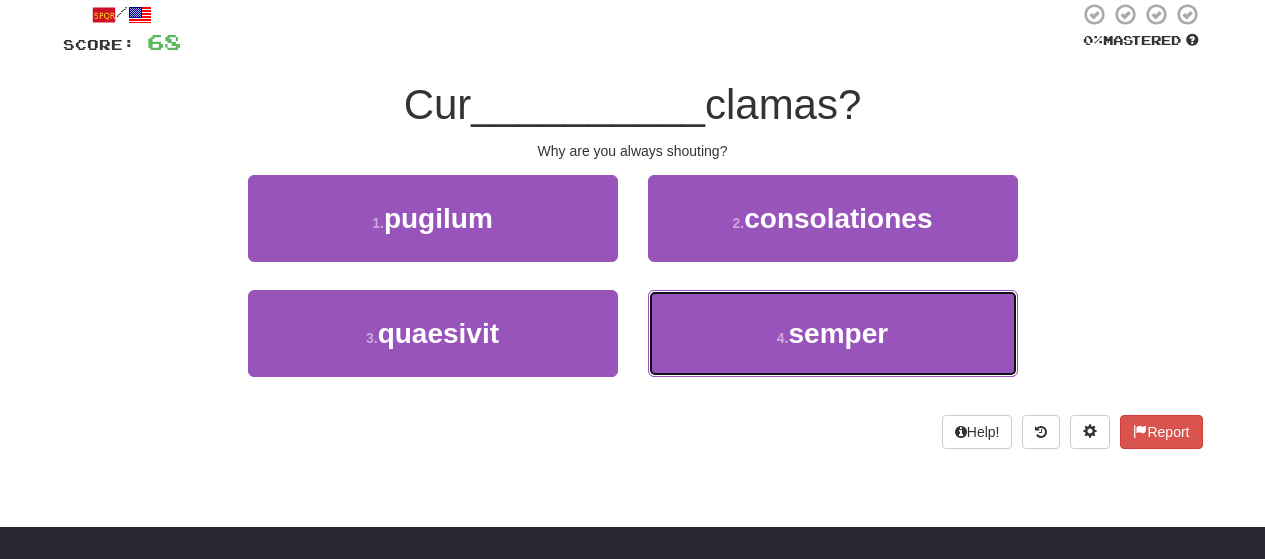 click on "4 .  semper" at bounding box center (833, 333) 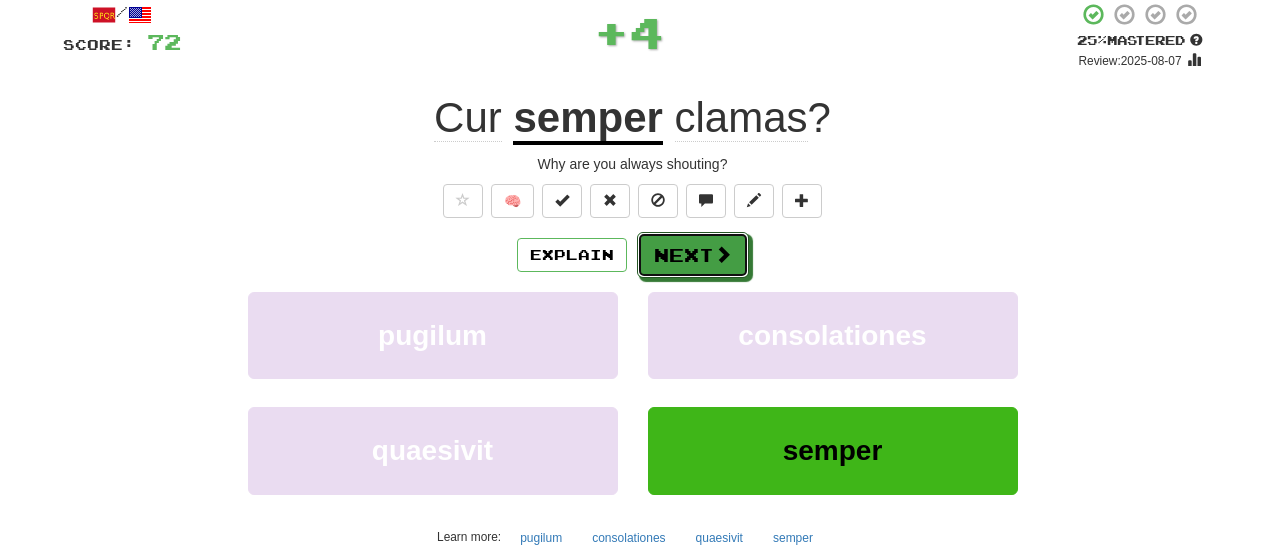 click on "Next" at bounding box center [693, 255] 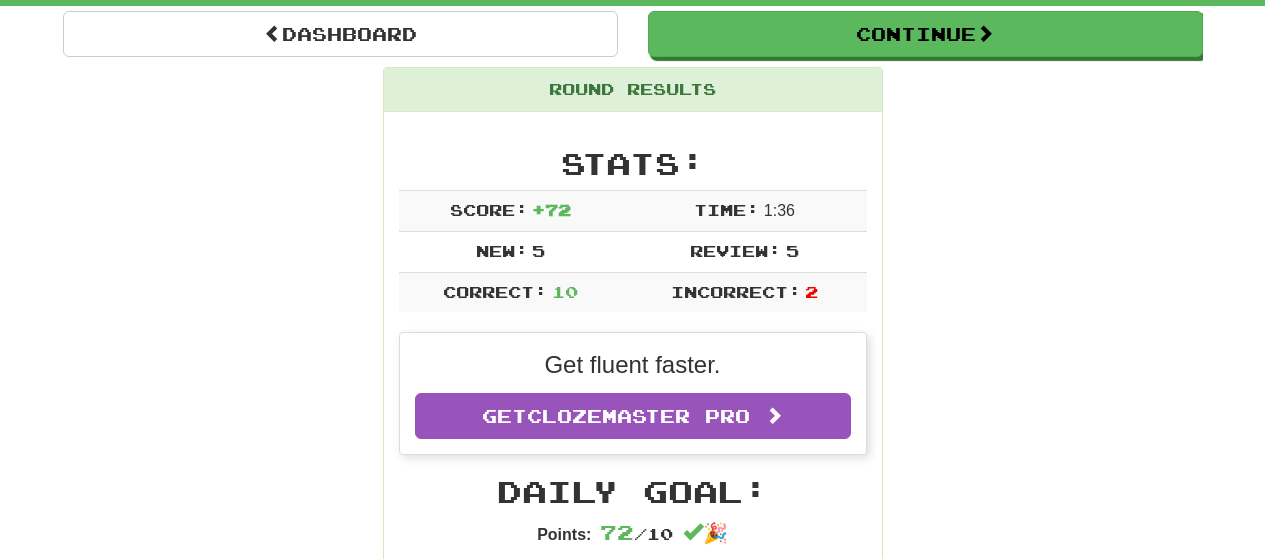 scroll, scrollTop: 208, scrollLeft: 0, axis: vertical 